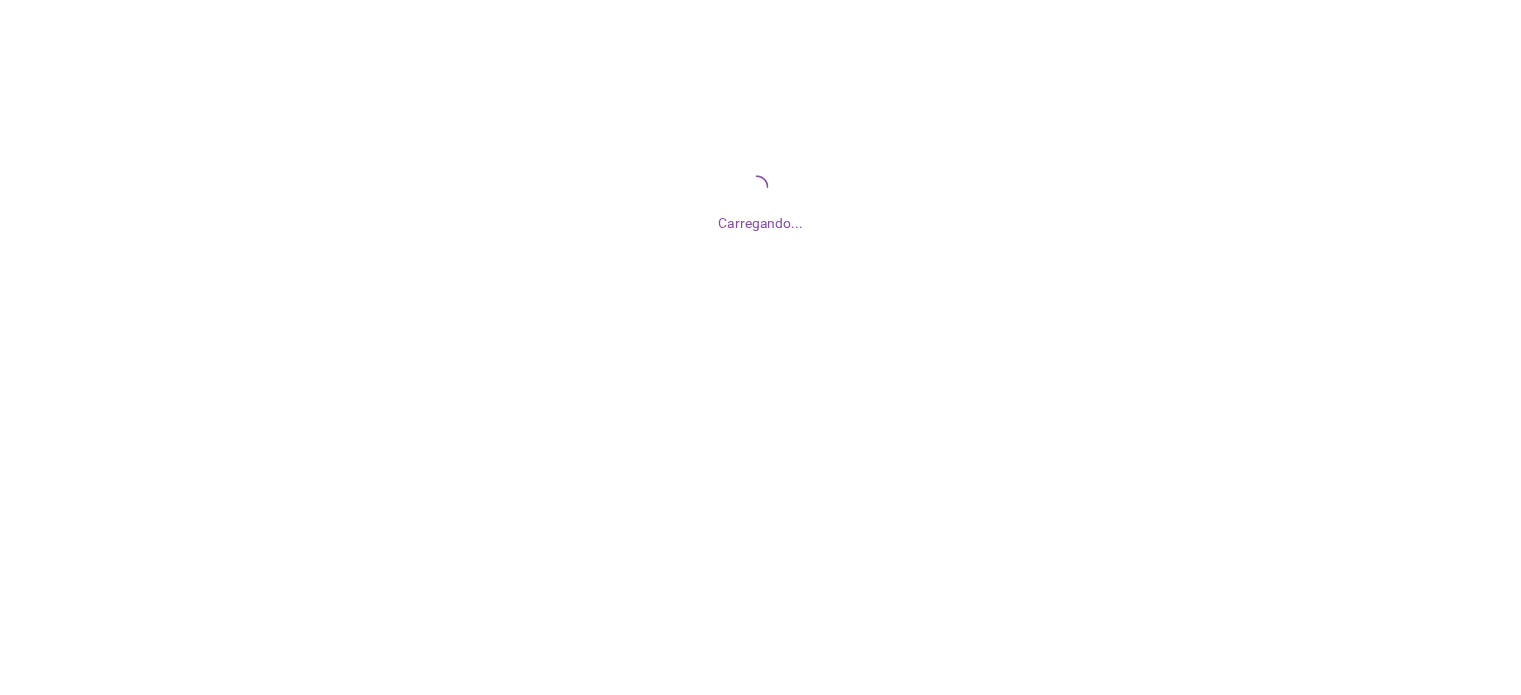 scroll, scrollTop: 0, scrollLeft: 0, axis: both 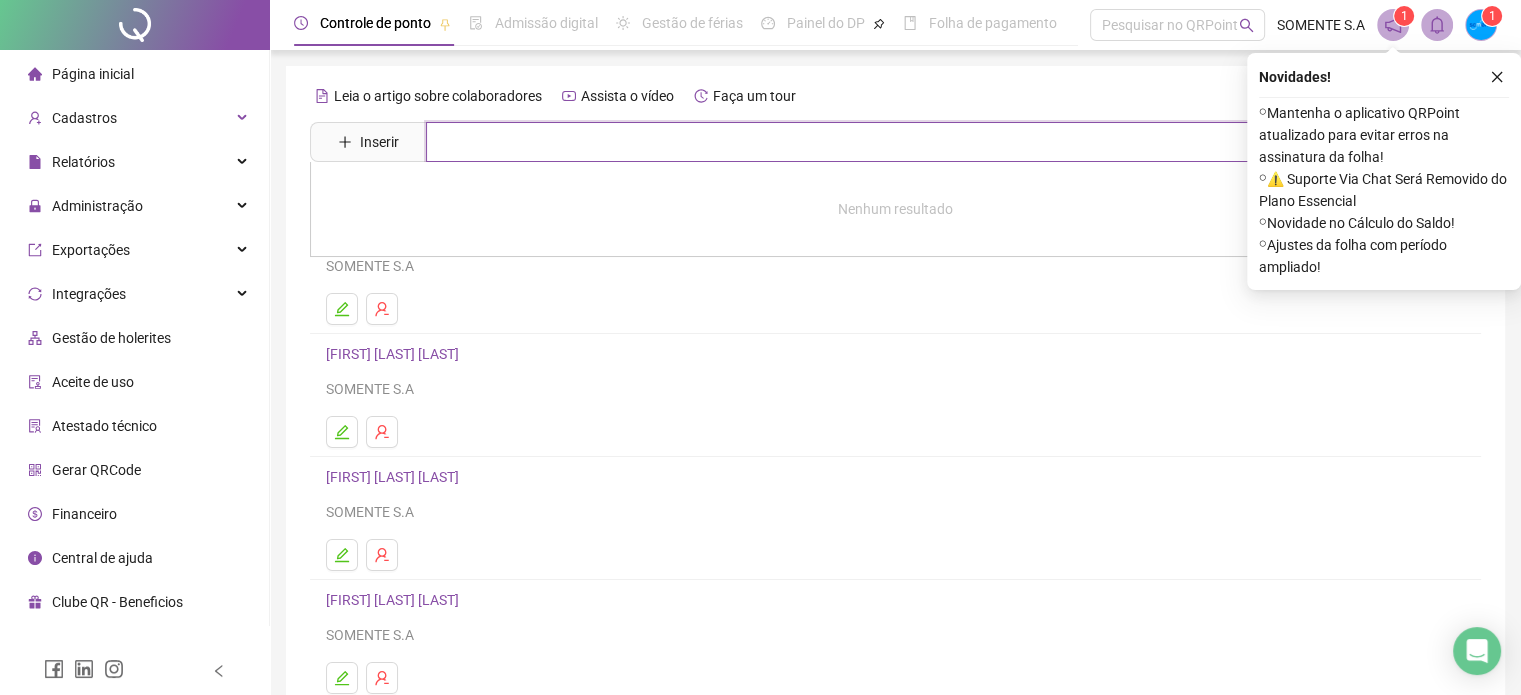 click at bounding box center (910, 142) 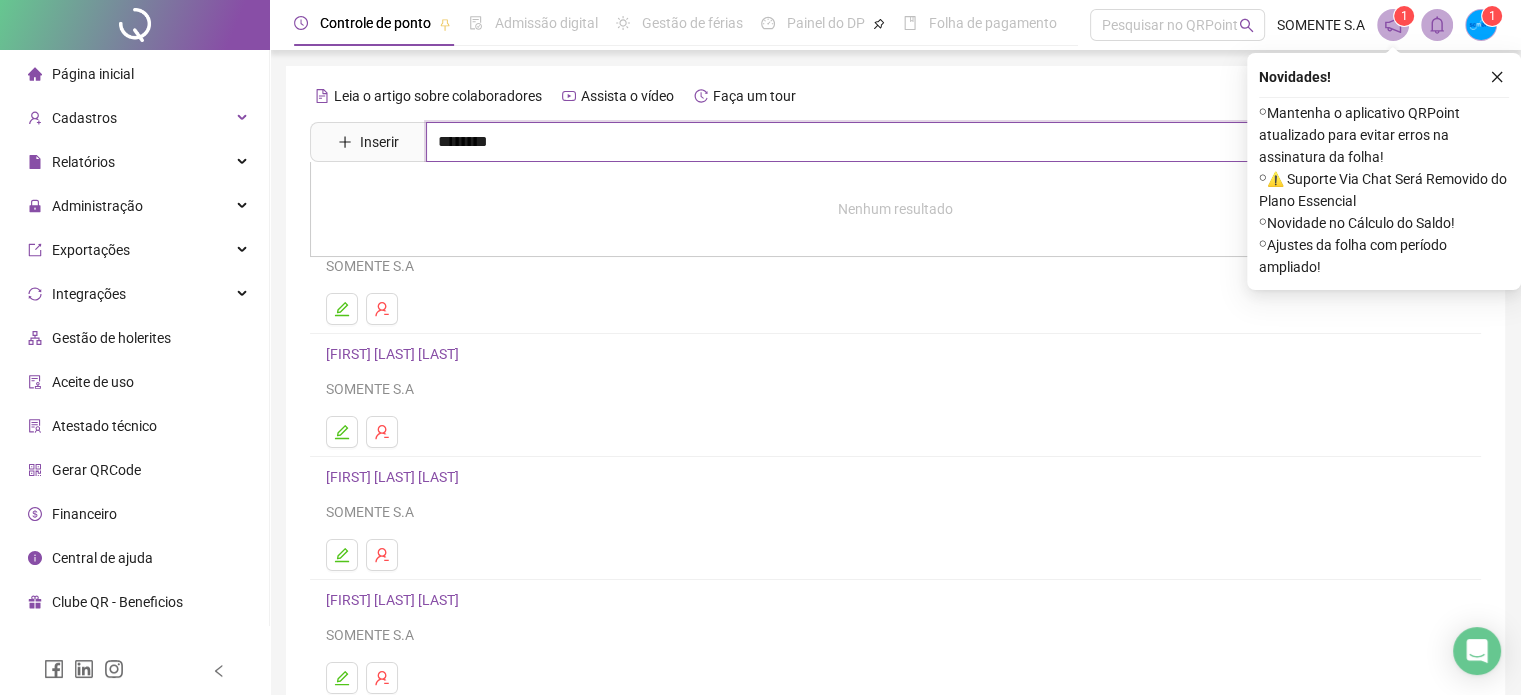 type on "********" 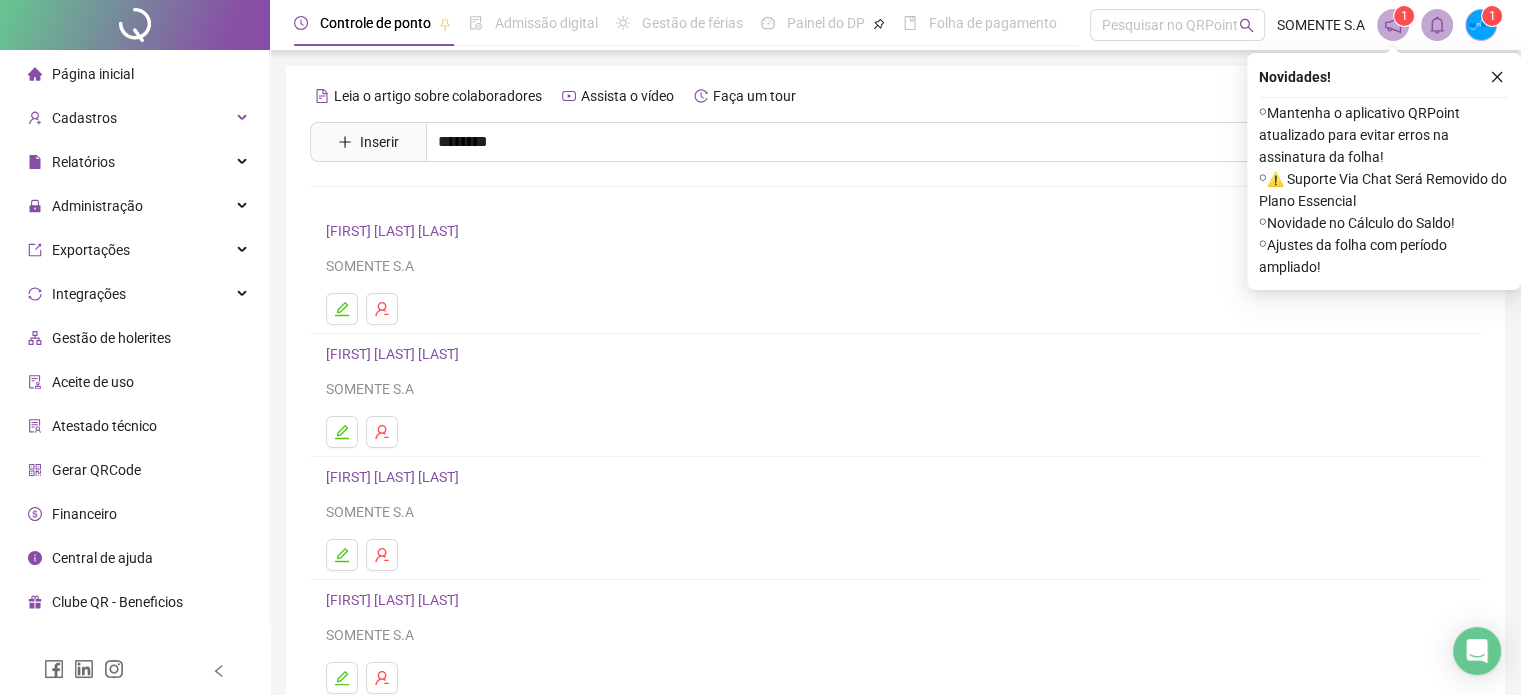 click on "[FIRST] [LAST] [LAST]    Inativo" at bounding box center (445, 201) 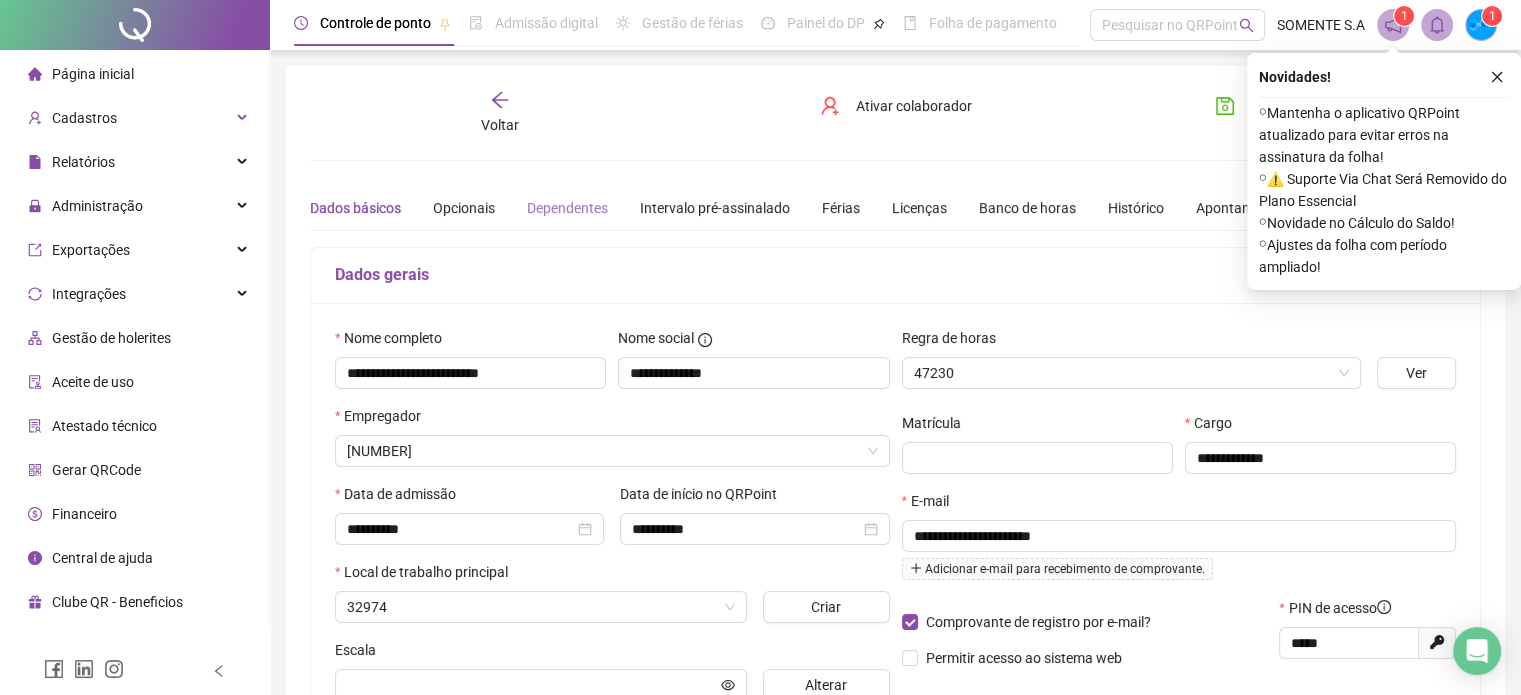 type on "**********" 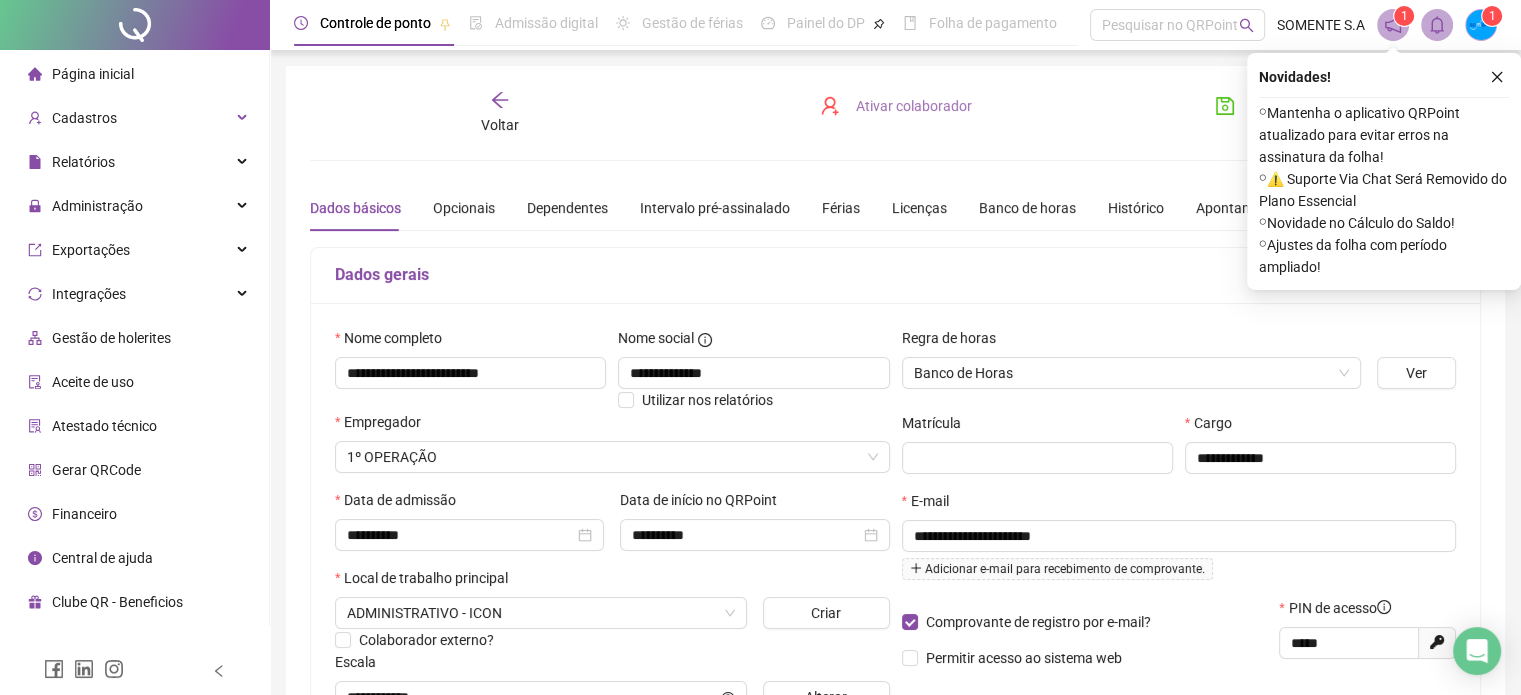 click on "Ativar colaborador" at bounding box center [914, 106] 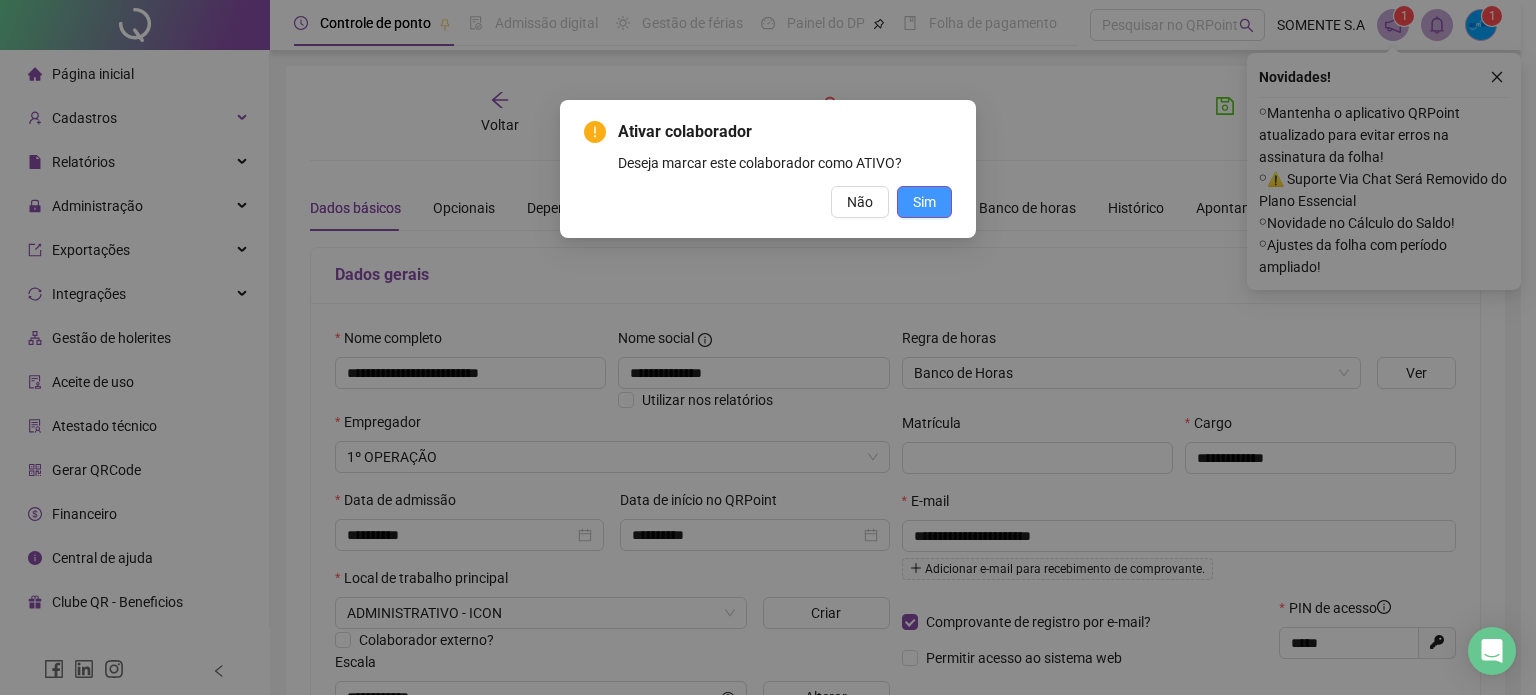 click on "Sim" at bounding box center [924, 202] 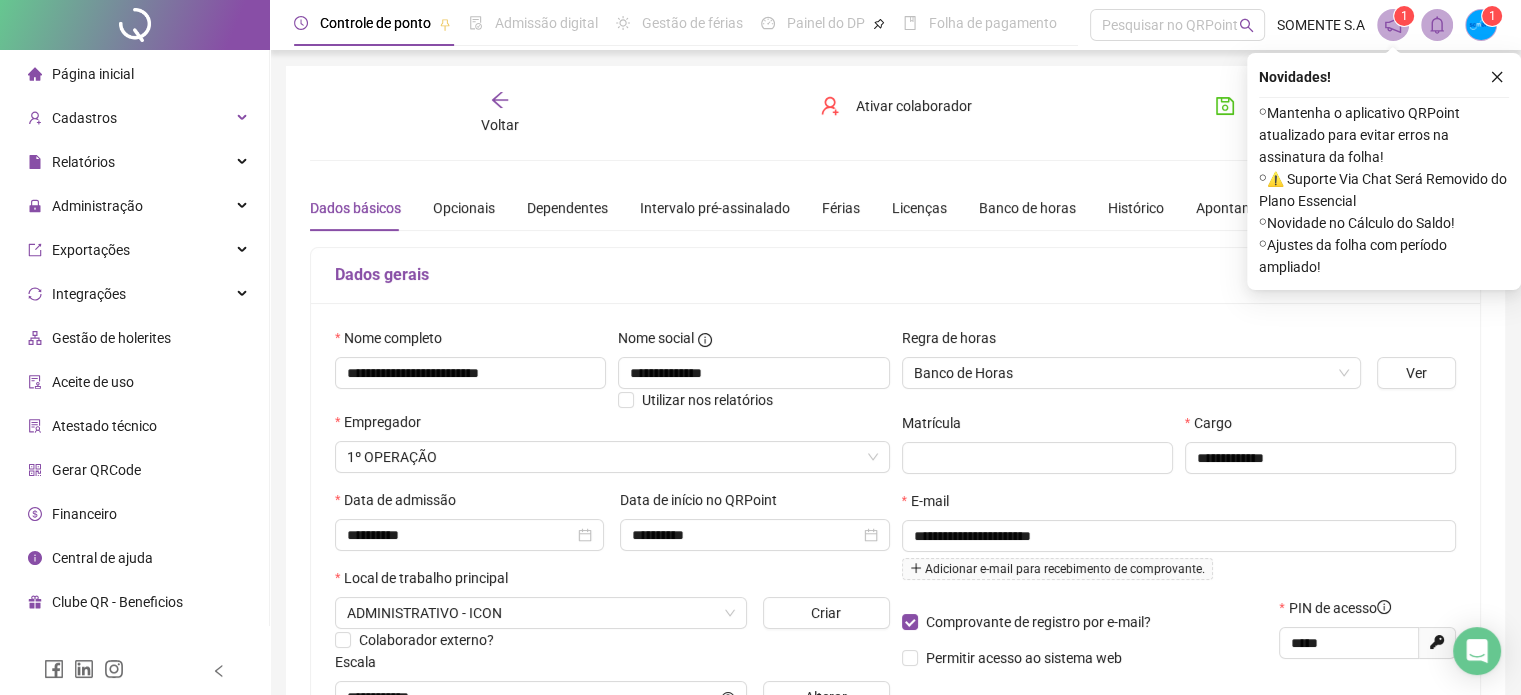 click 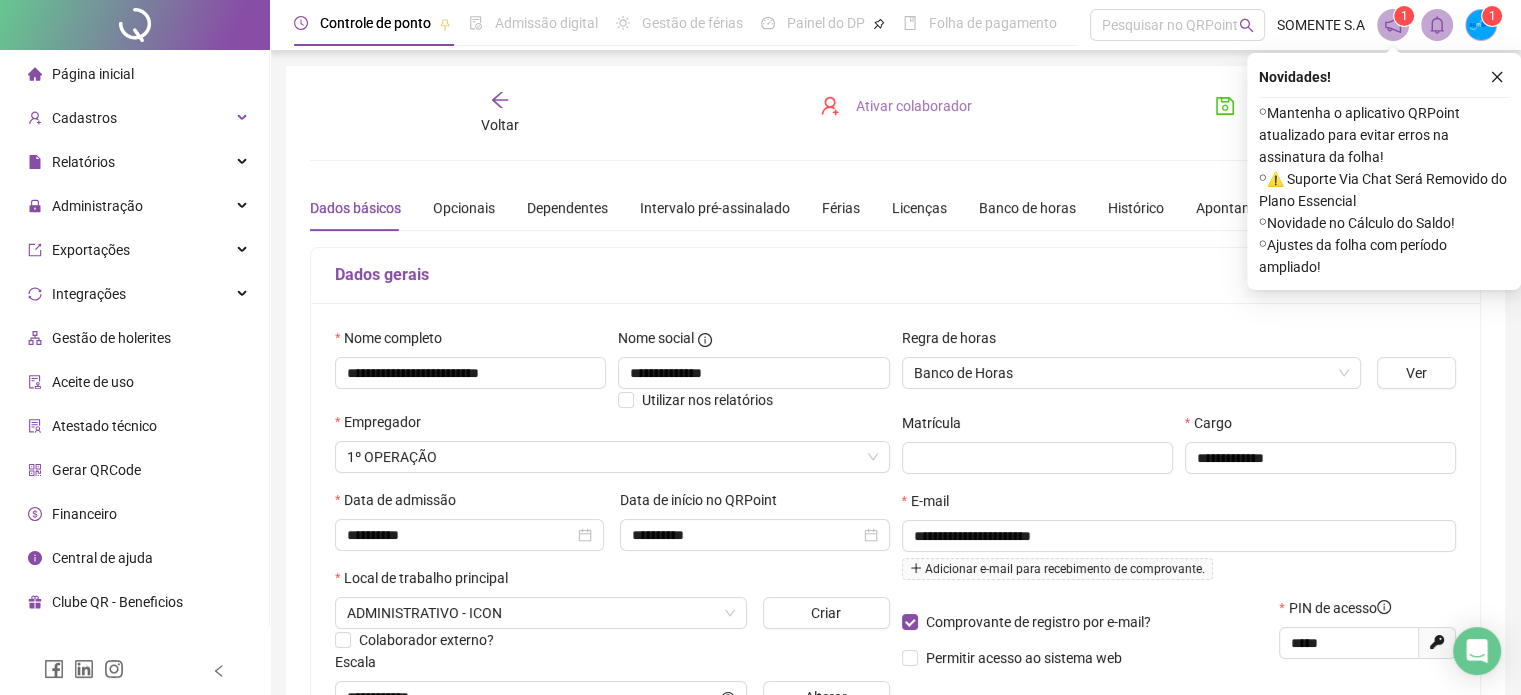 click on "Ativar colaborador" at bounding box center (914, 106) 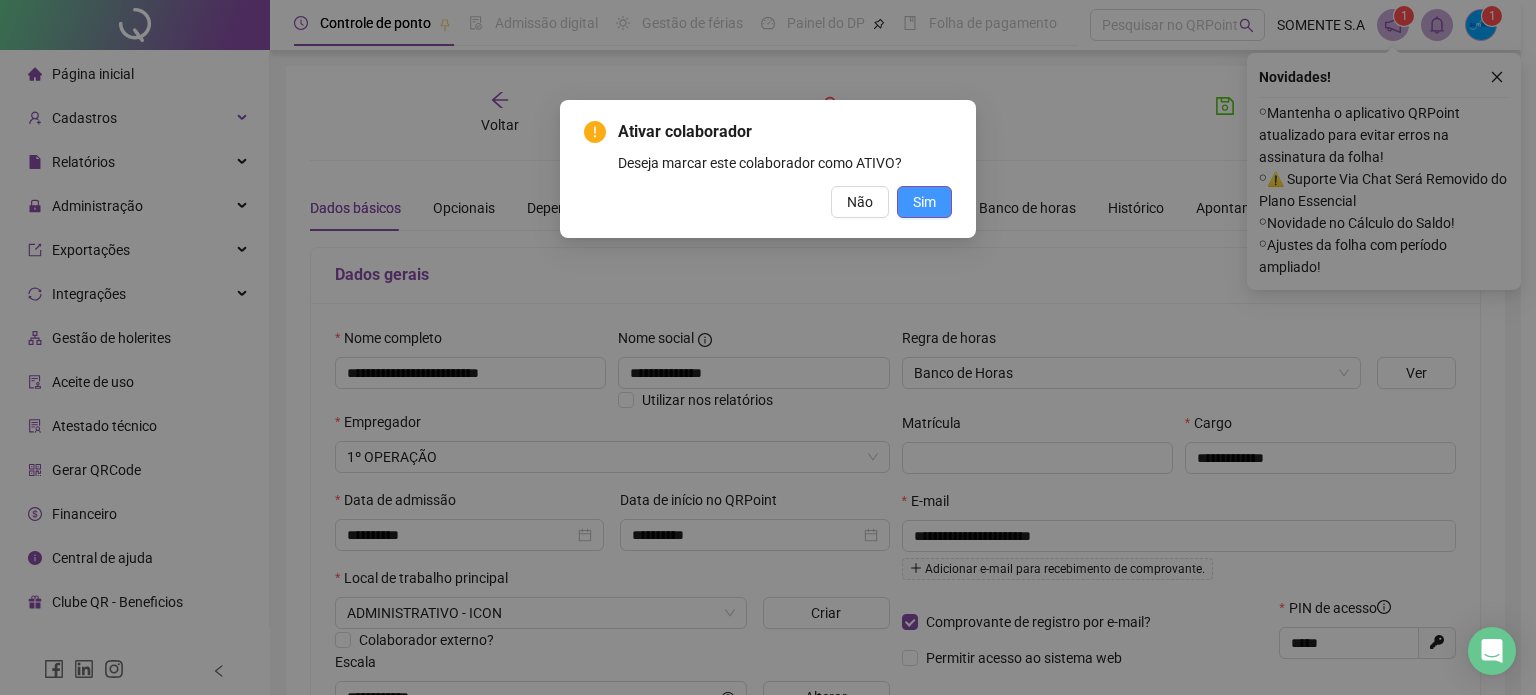 click on "Sim" at bounding box center (924, 202) 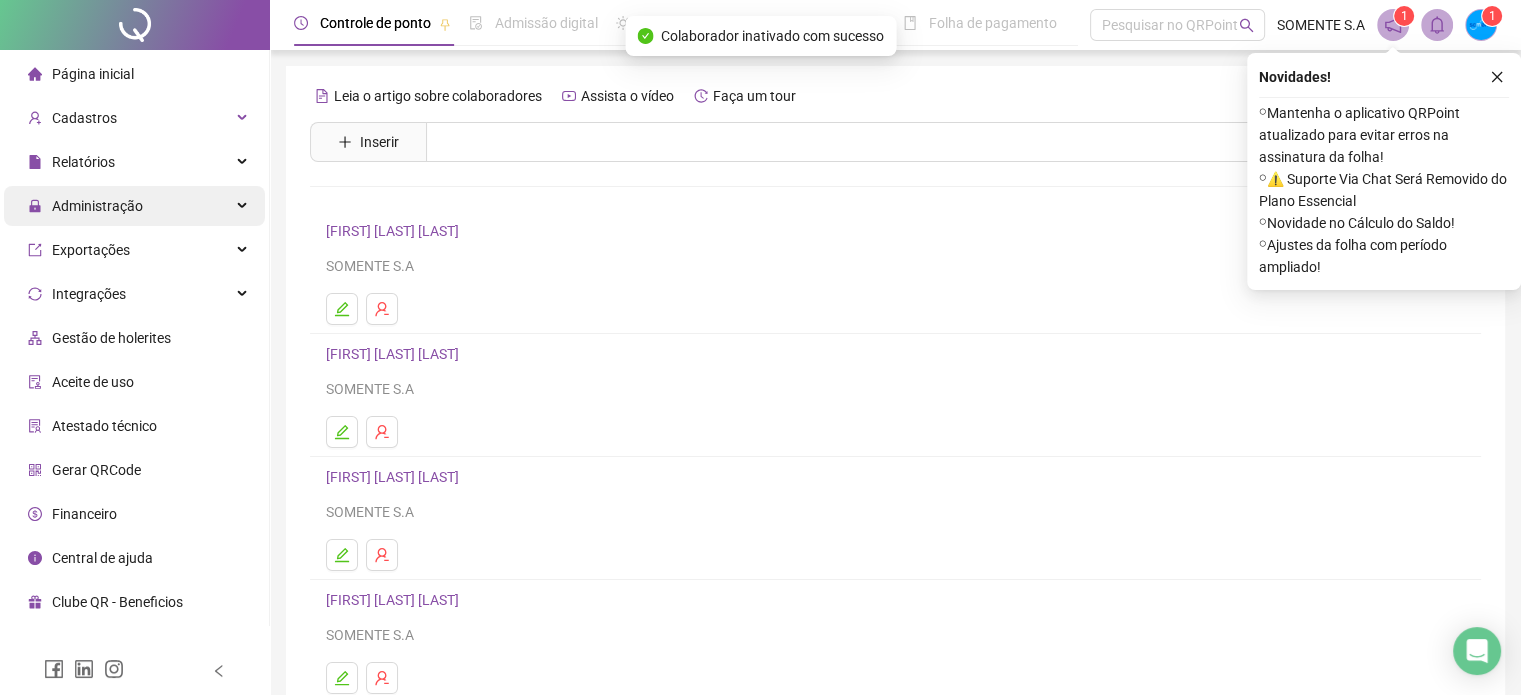click on "Administração" at bounding box center (134, 206) 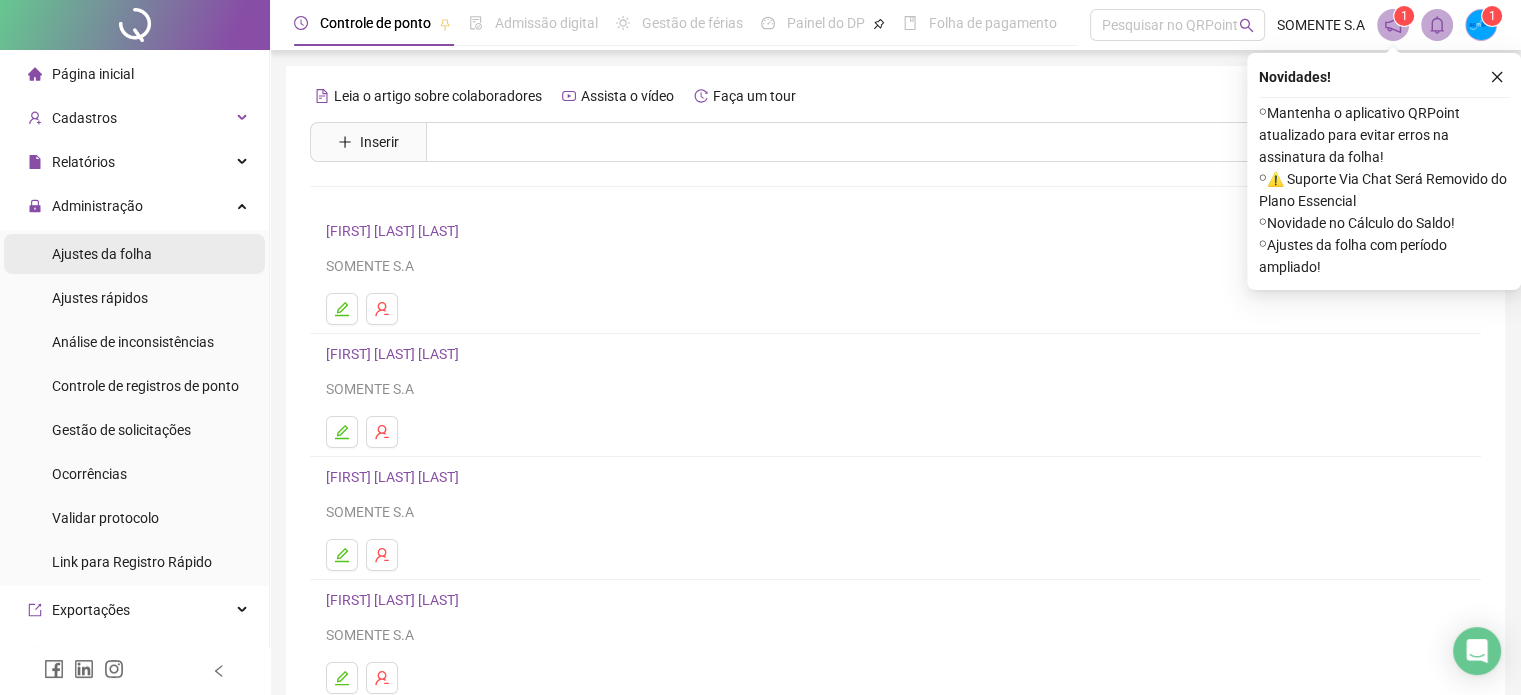 click on "Ajustes da folha" at bounding box center (102, 254) 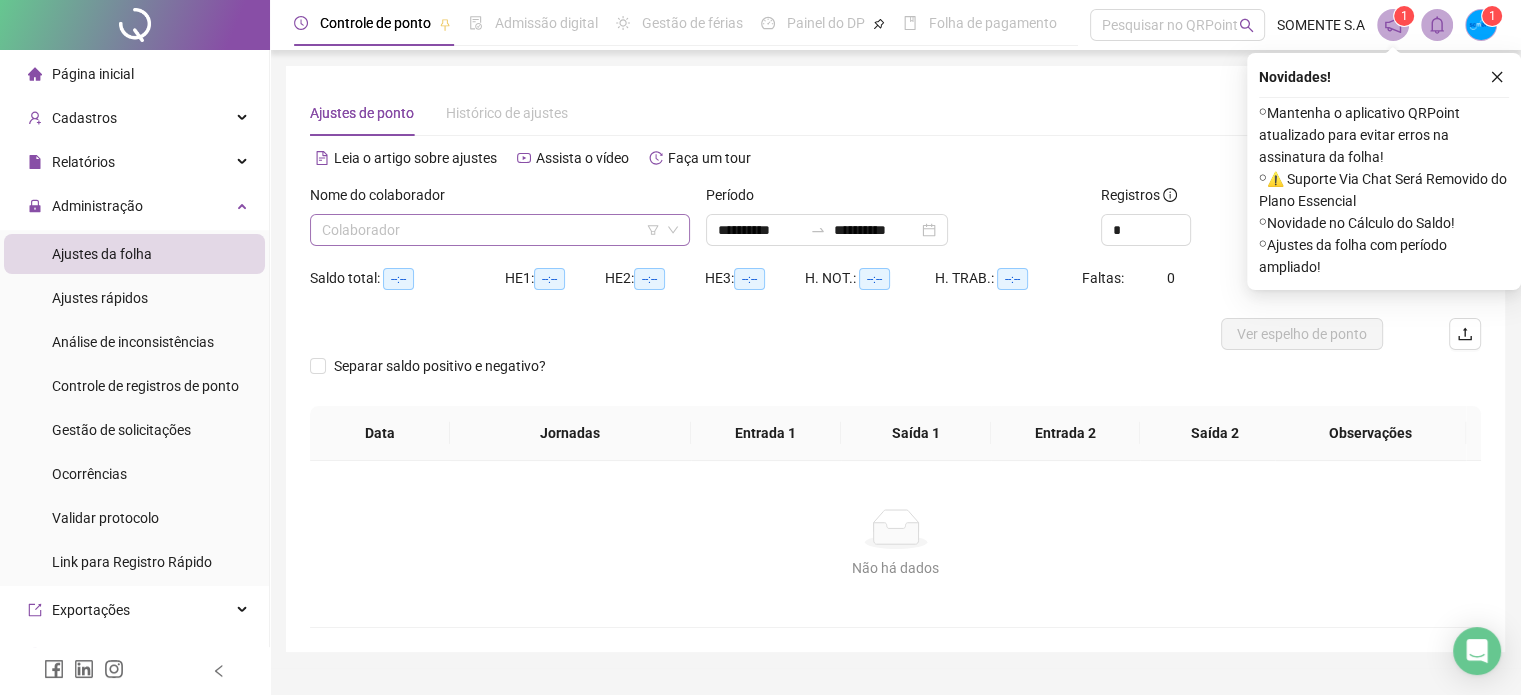 click at bounding box center (491, 230) 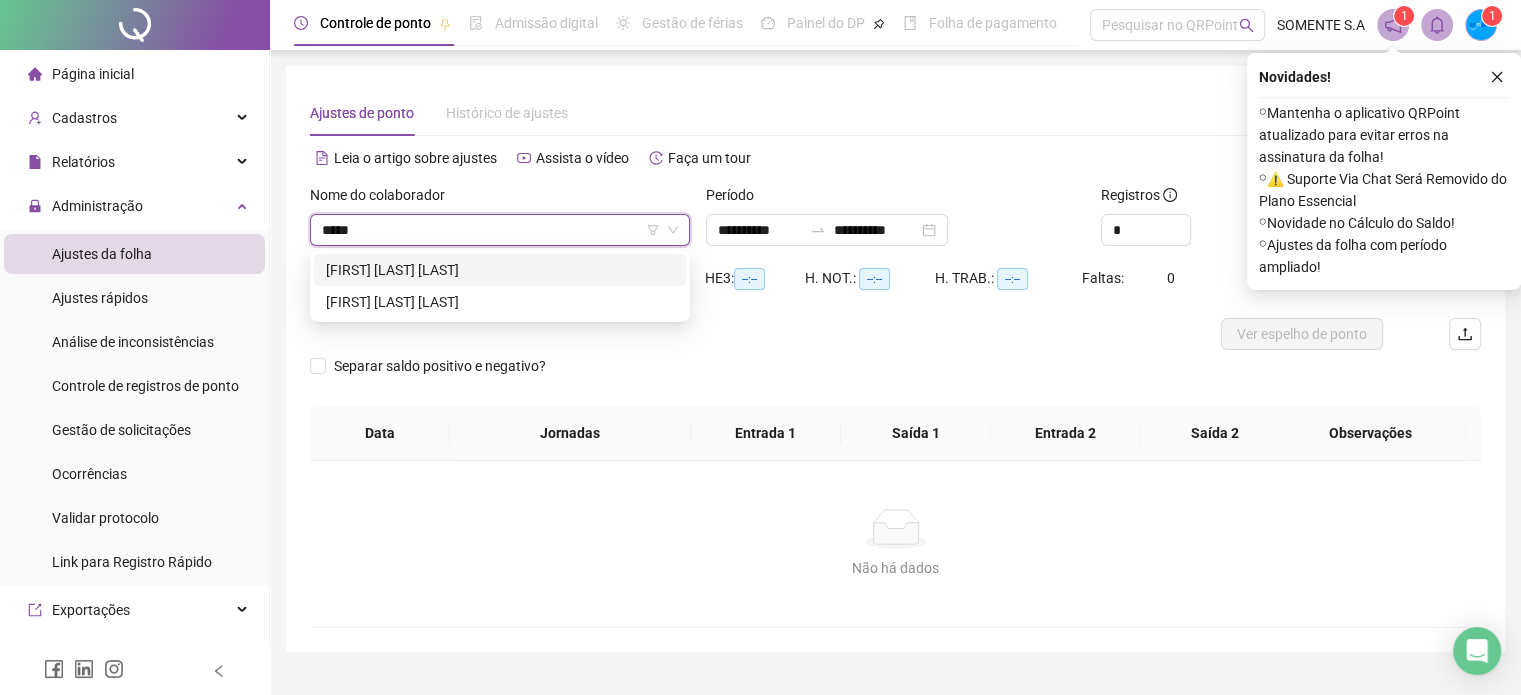 type on "******" 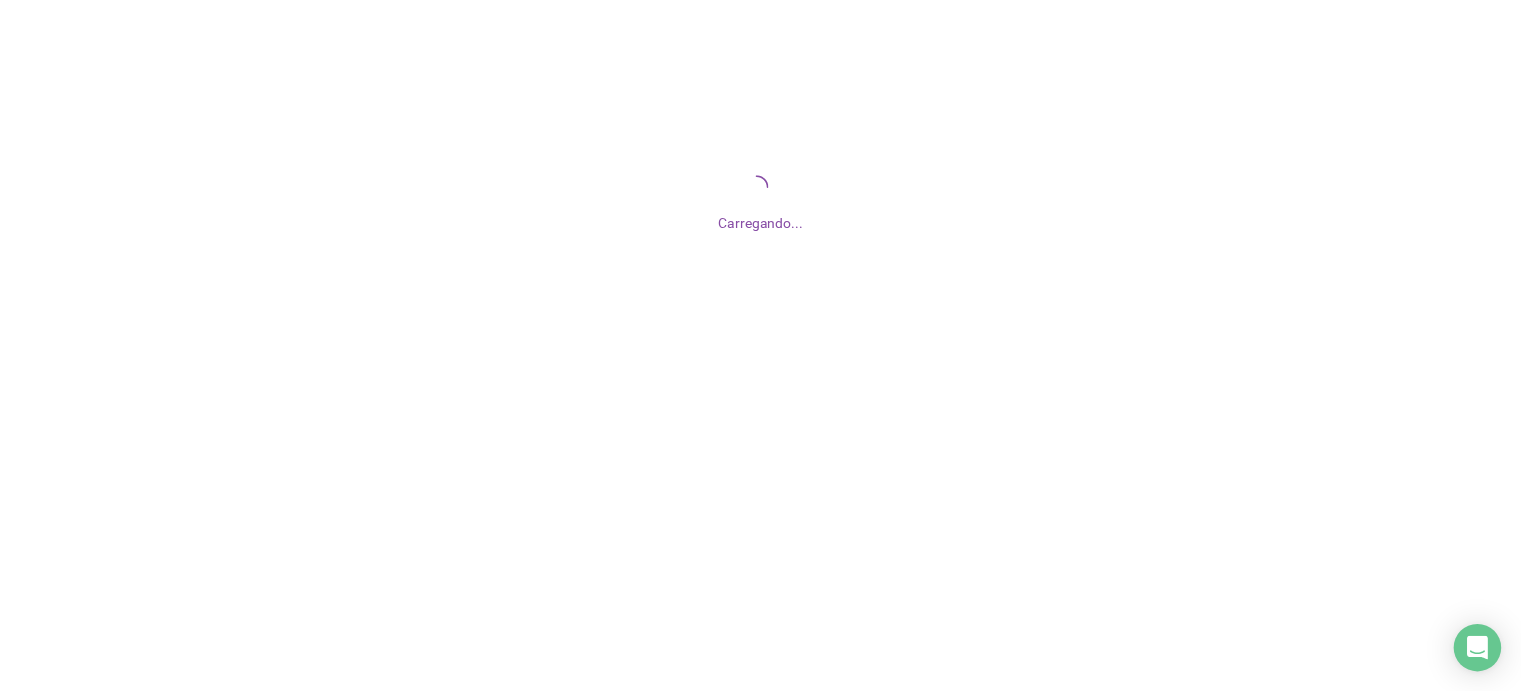 scroll, scrollTop: 0, scrollLeft: 0, axis: both 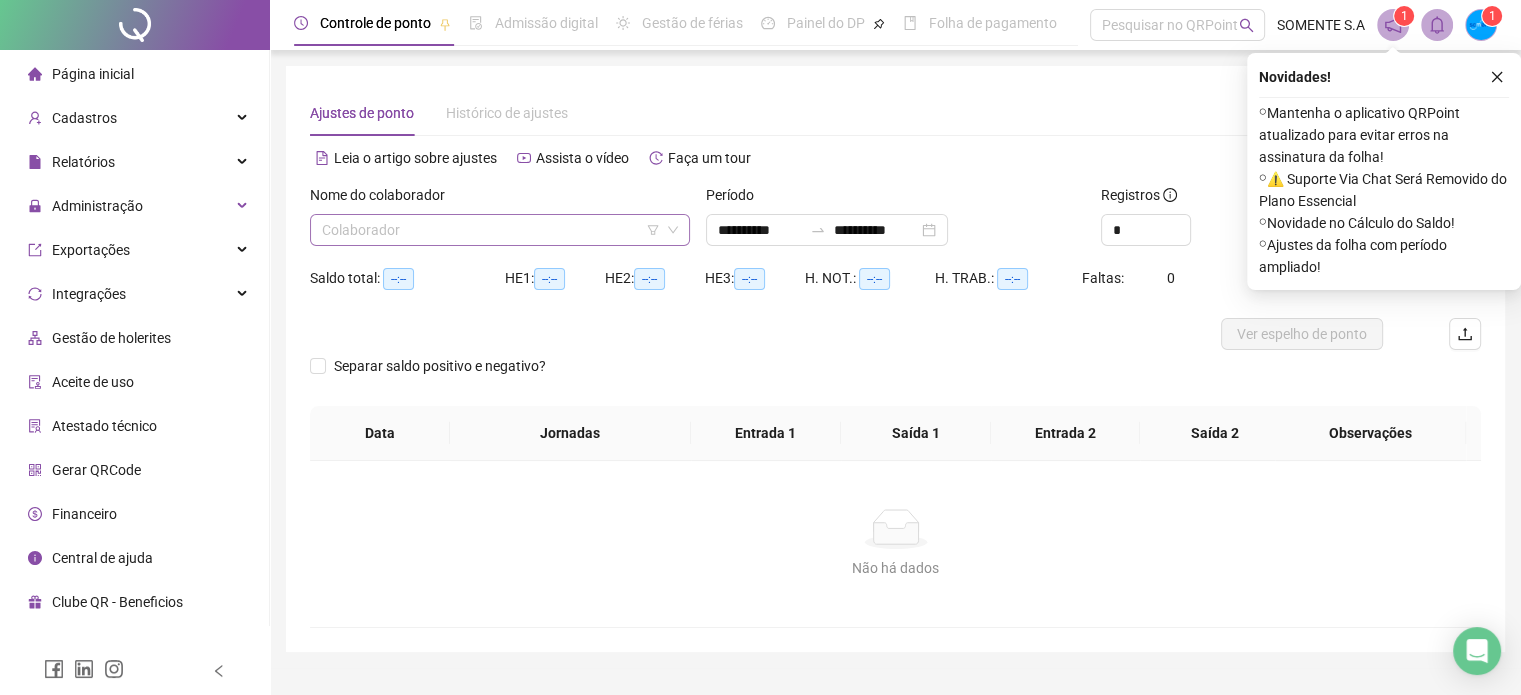 click at bounding box center (491, 230) 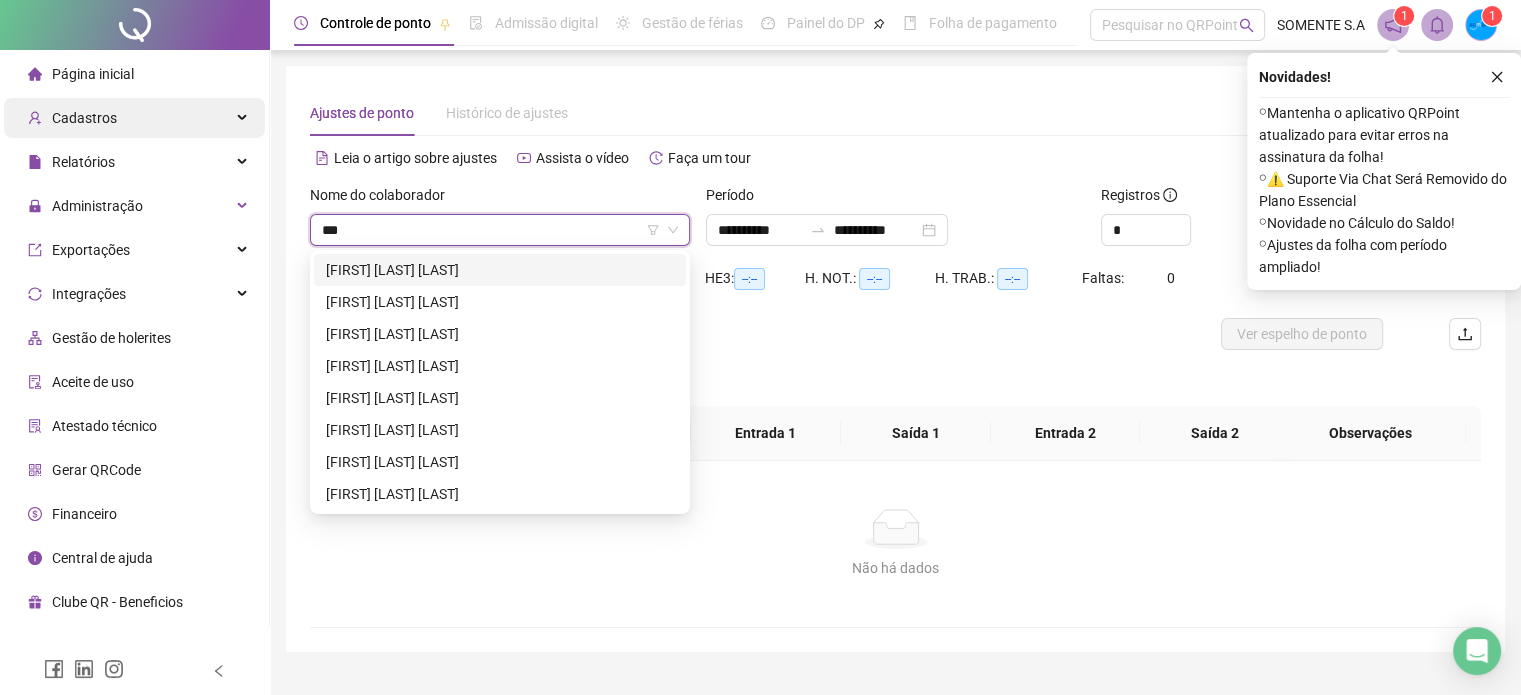 type on "***" 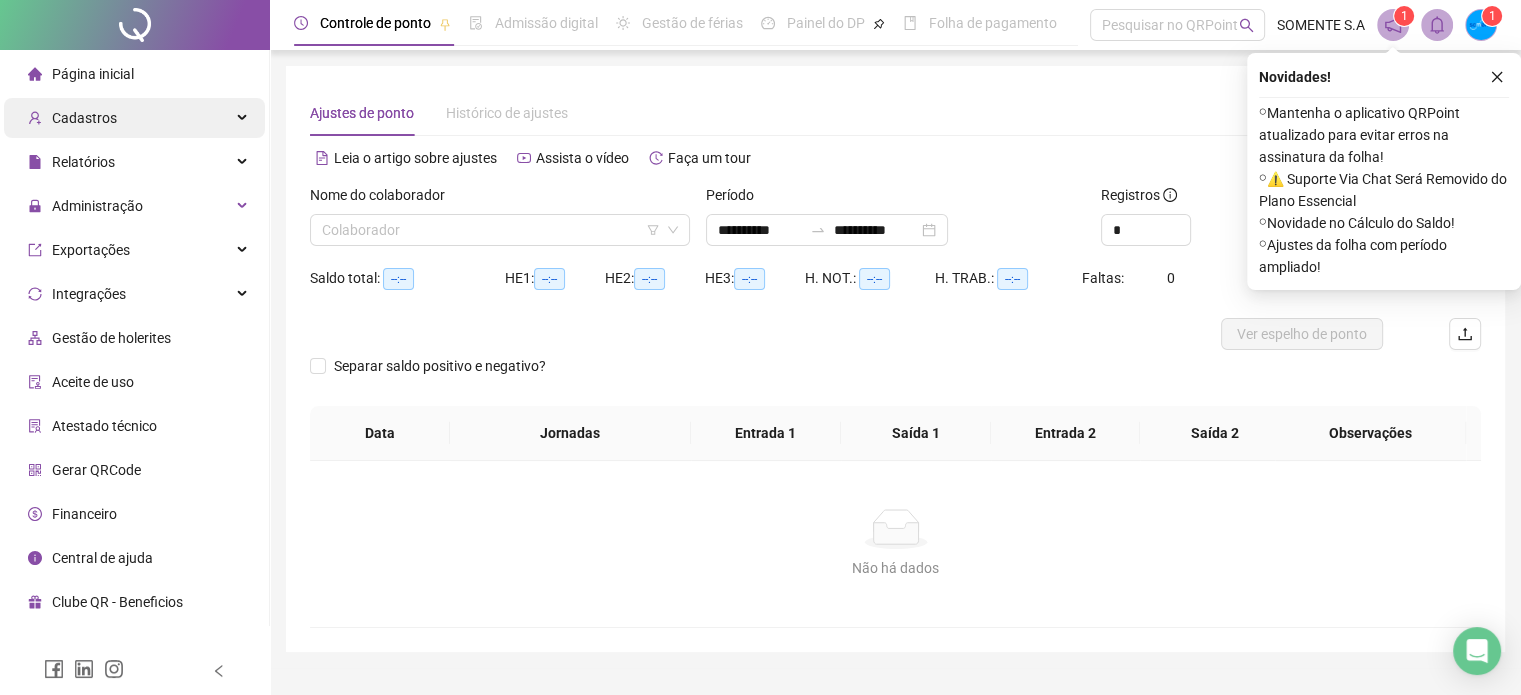 click on "Cadastros" at bounding box center [134, 118] 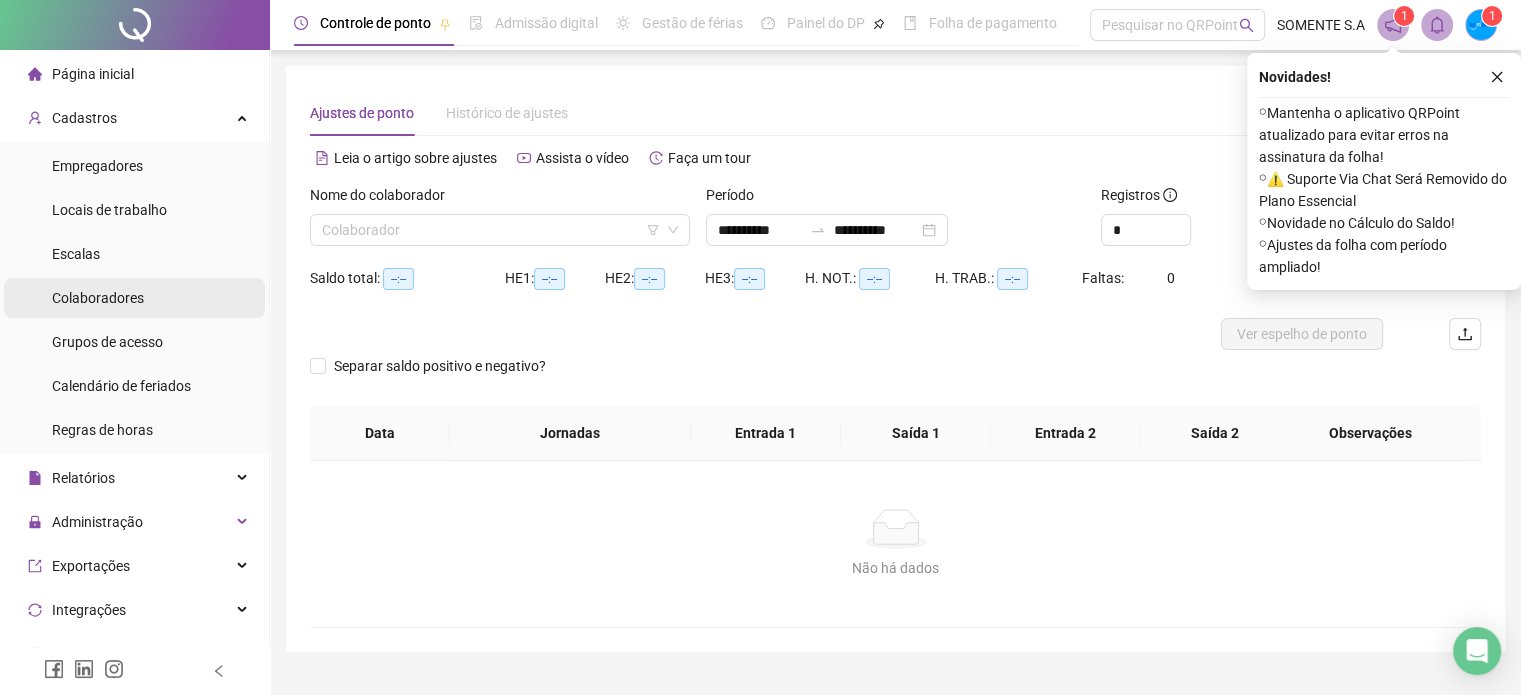 click on "Colaboradores" at bounding box center (98, 298) 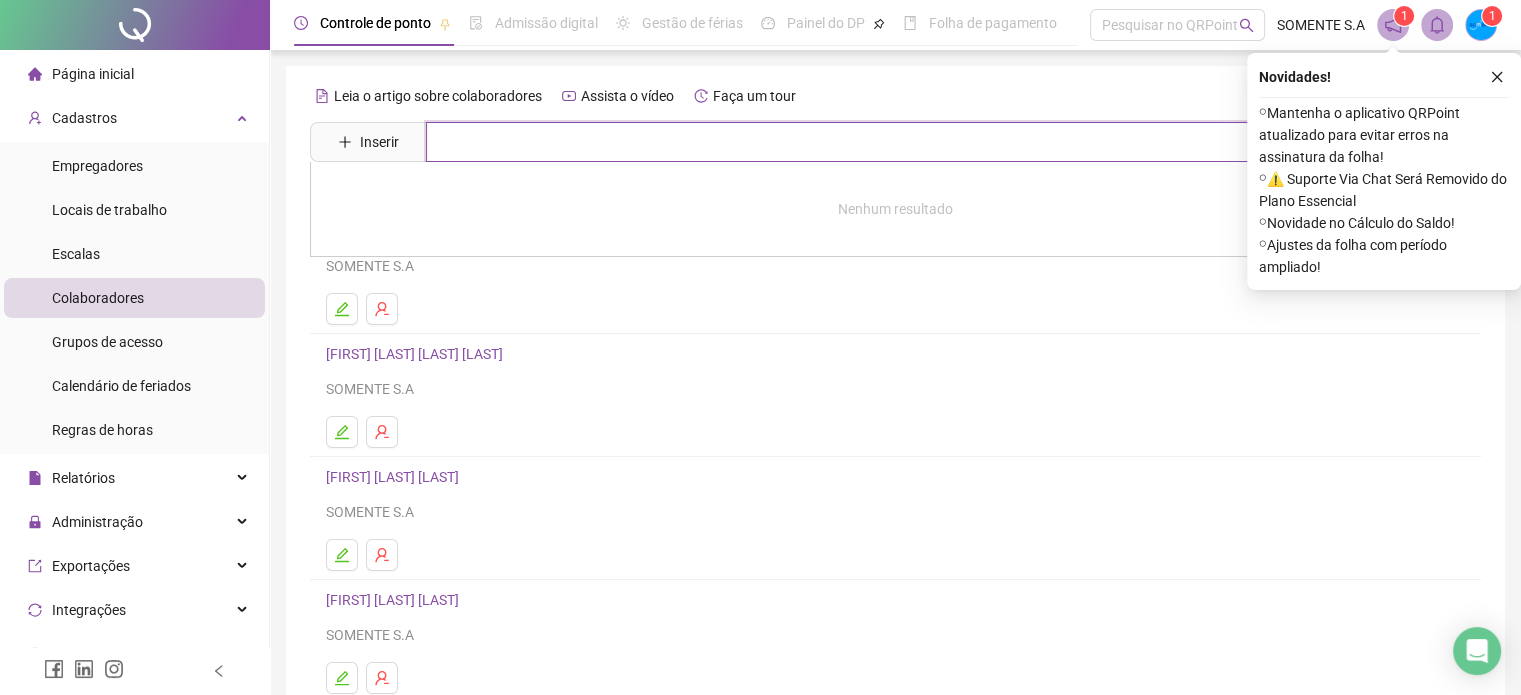 click at bounding box center [910, 142] 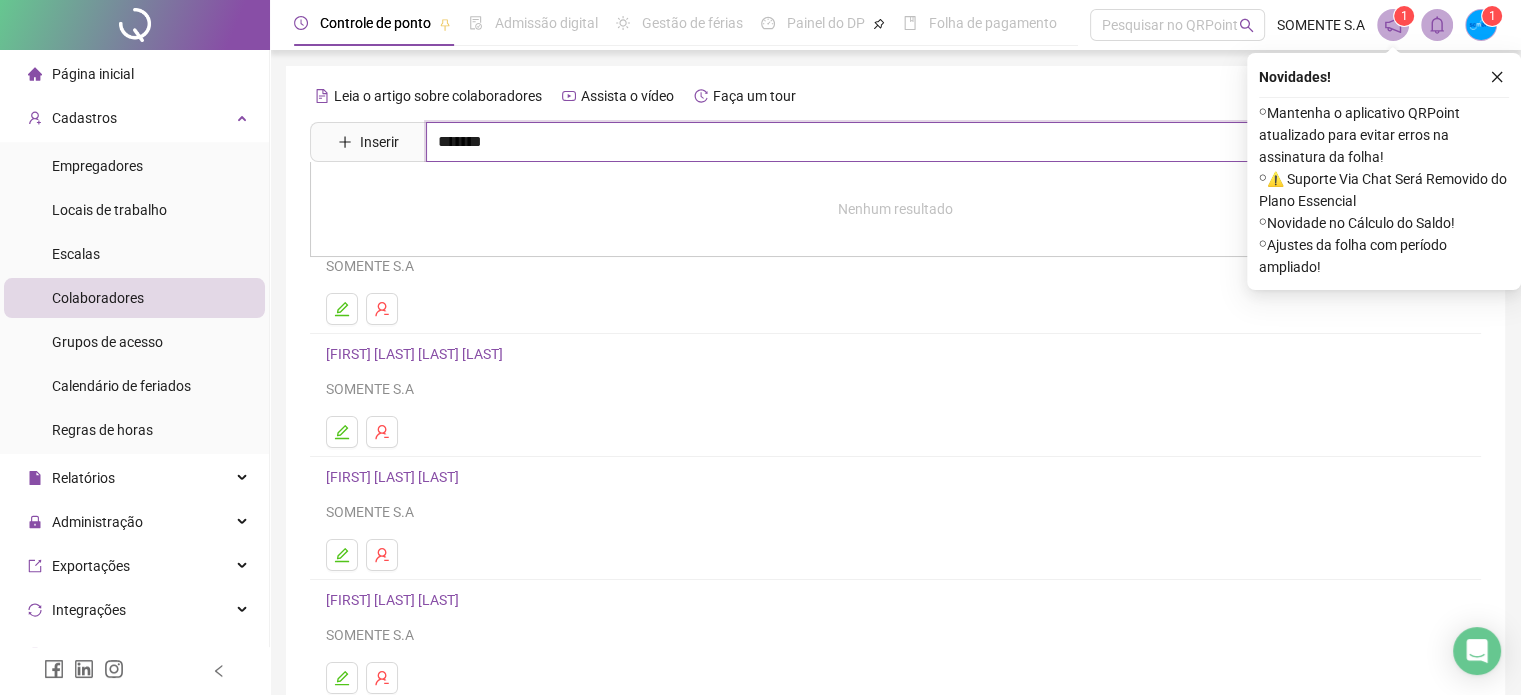 type on "*******" 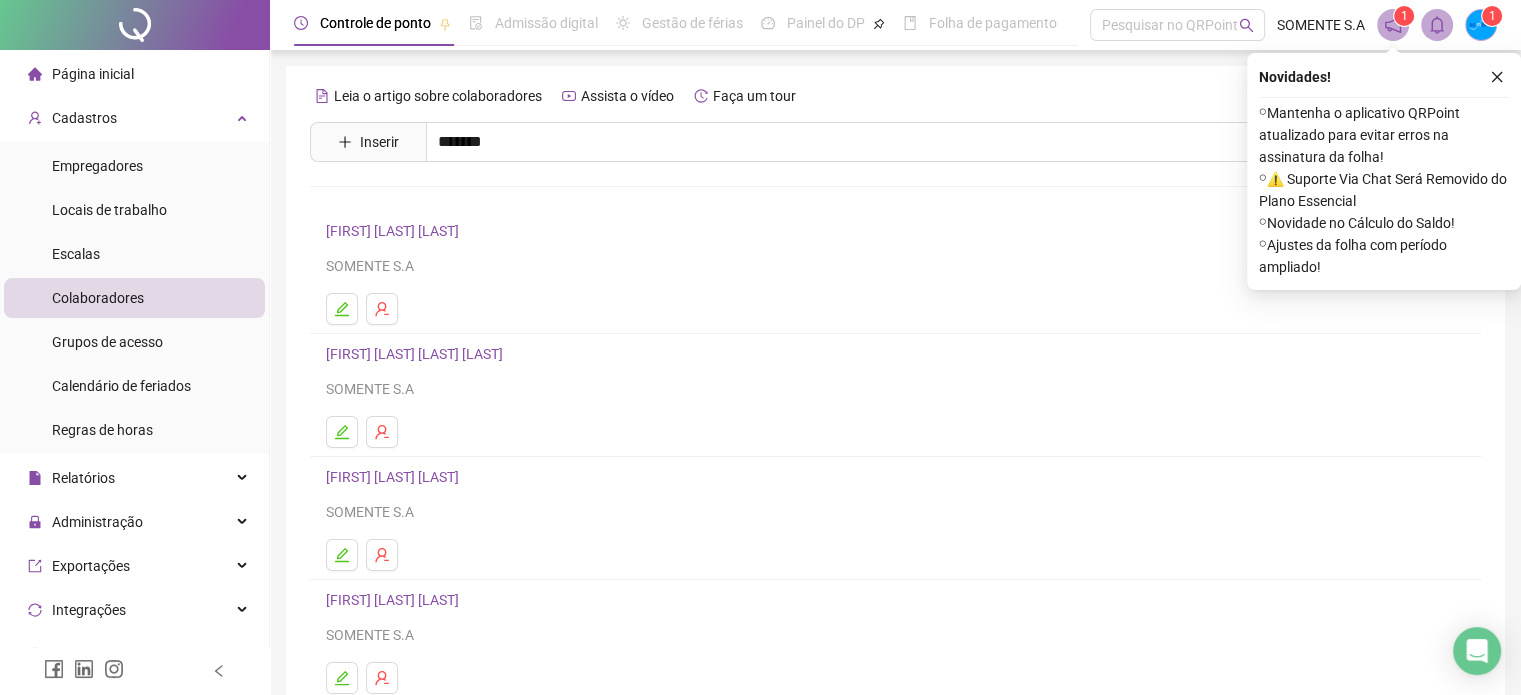 click on "[FIRST] [LAST] [LAST]    Inativo" at bounding box center (445, 376) 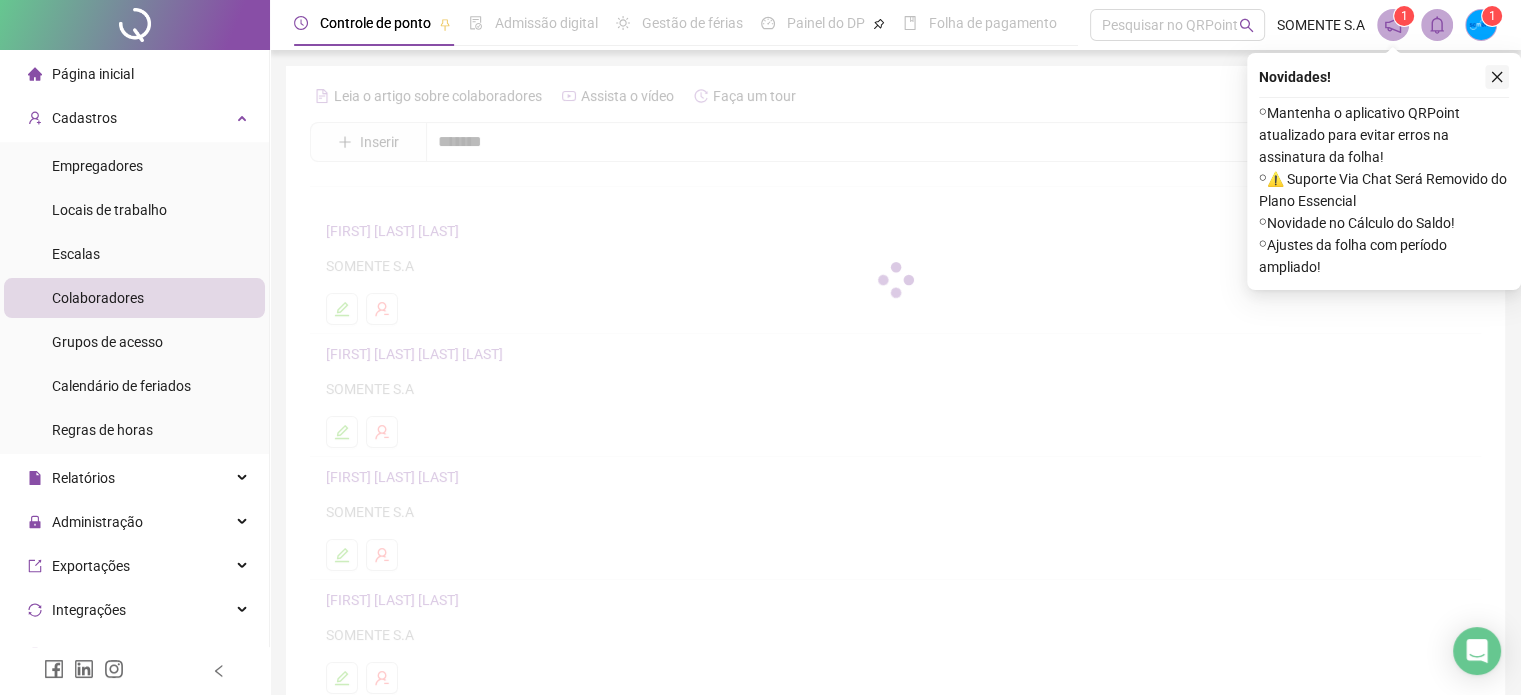 click 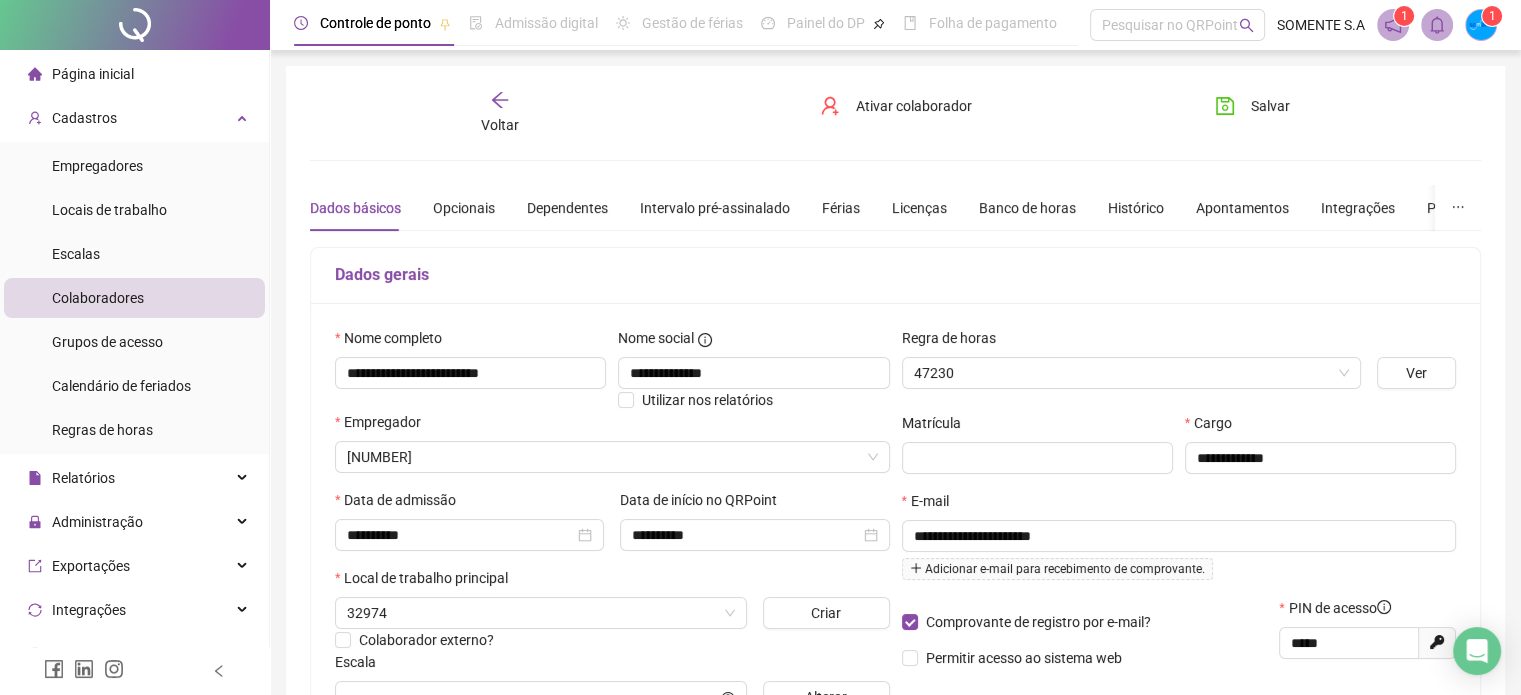 type on "**********" 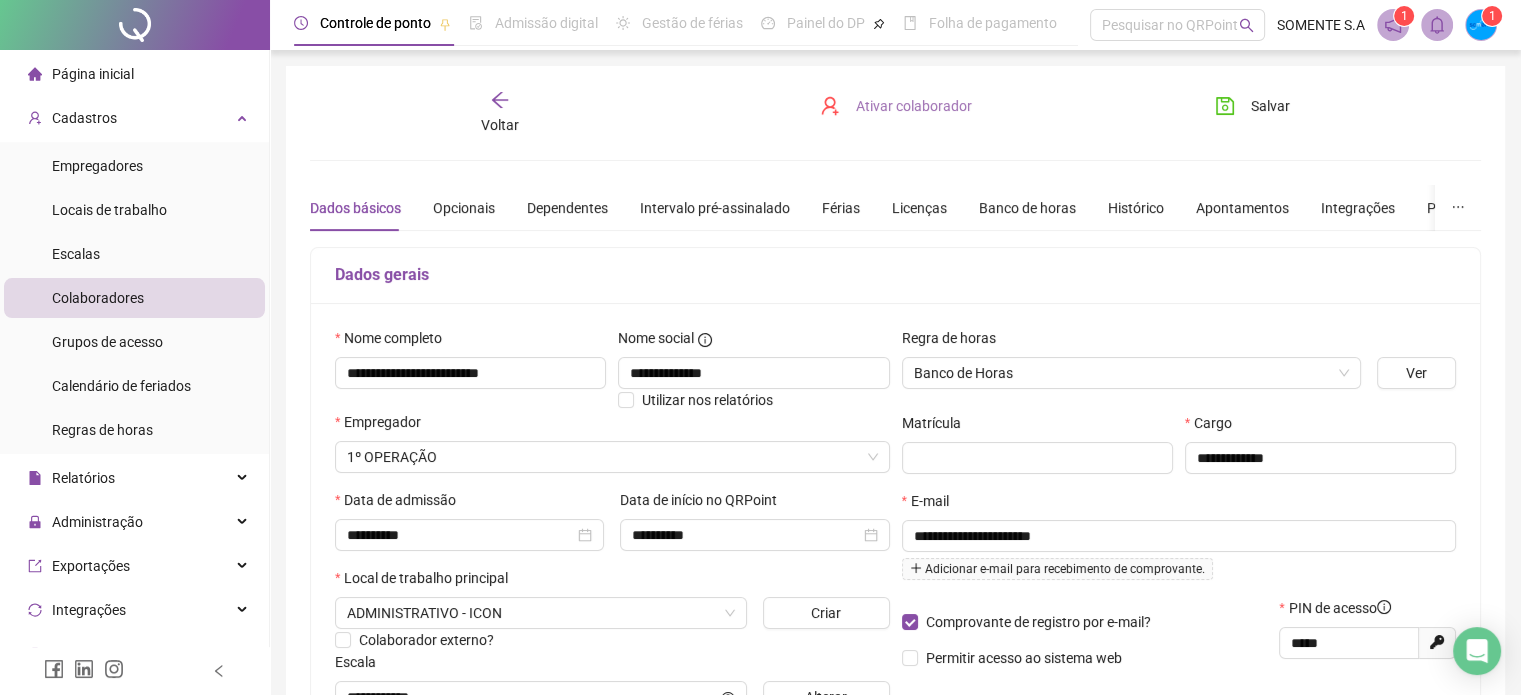 click on "Ativar colaborador" at bounding box center [914, 106] 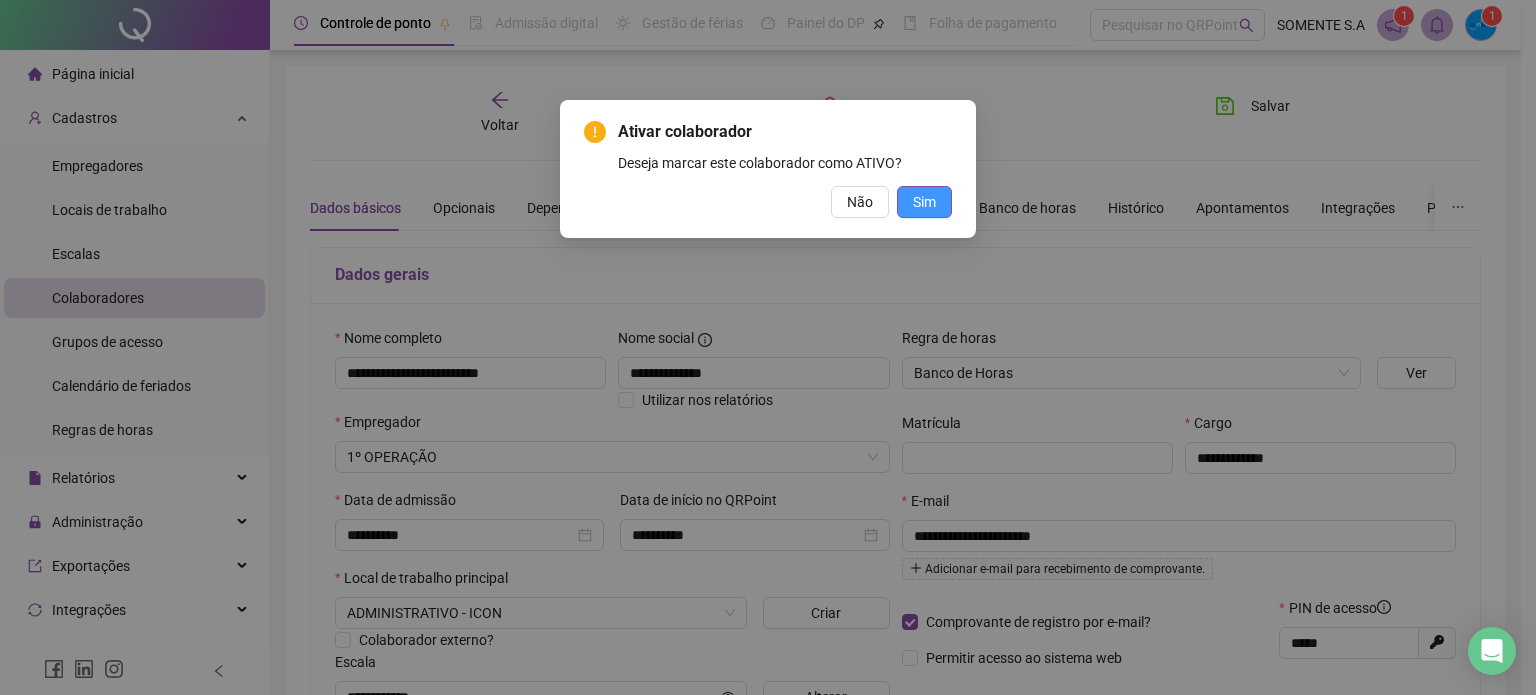 click on "Sim" at bounding box center [924, 202] 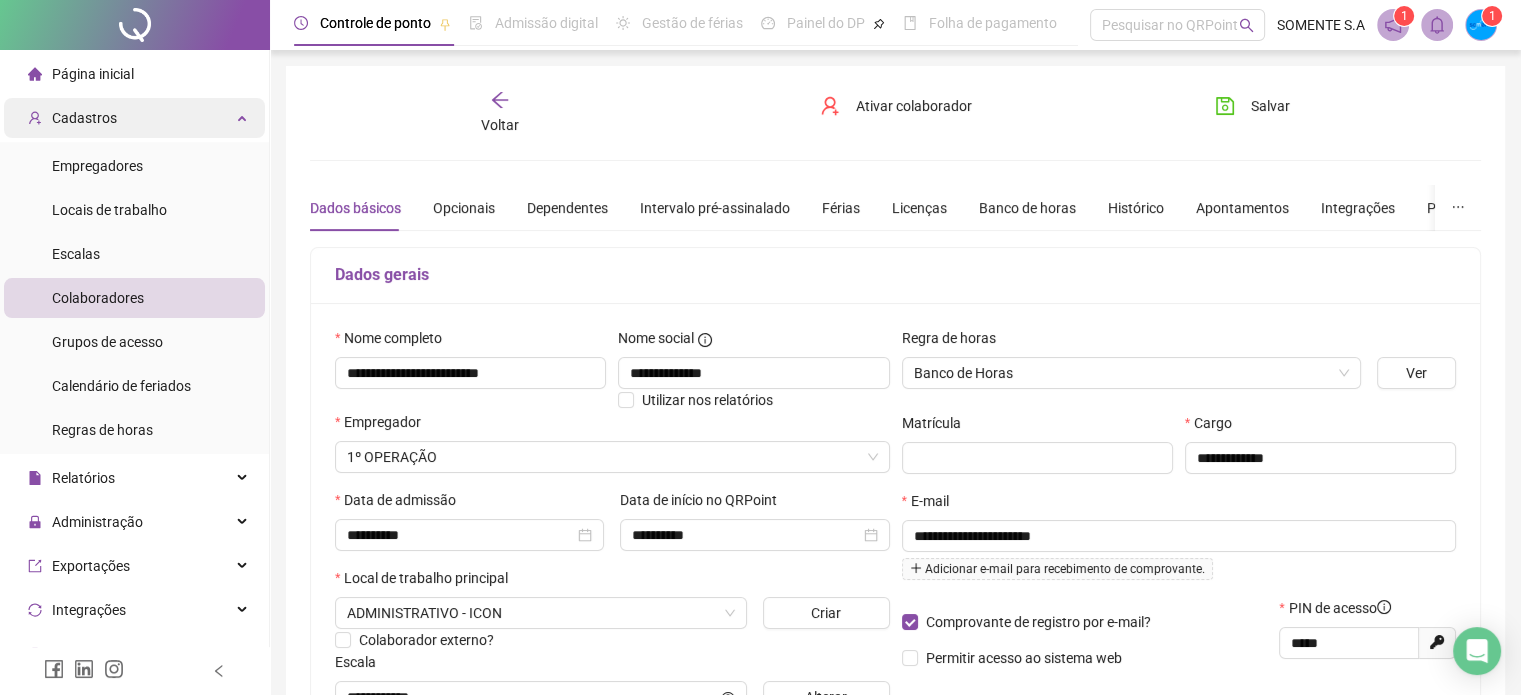 click on "Cadastros" at bounding box center [134, 118] 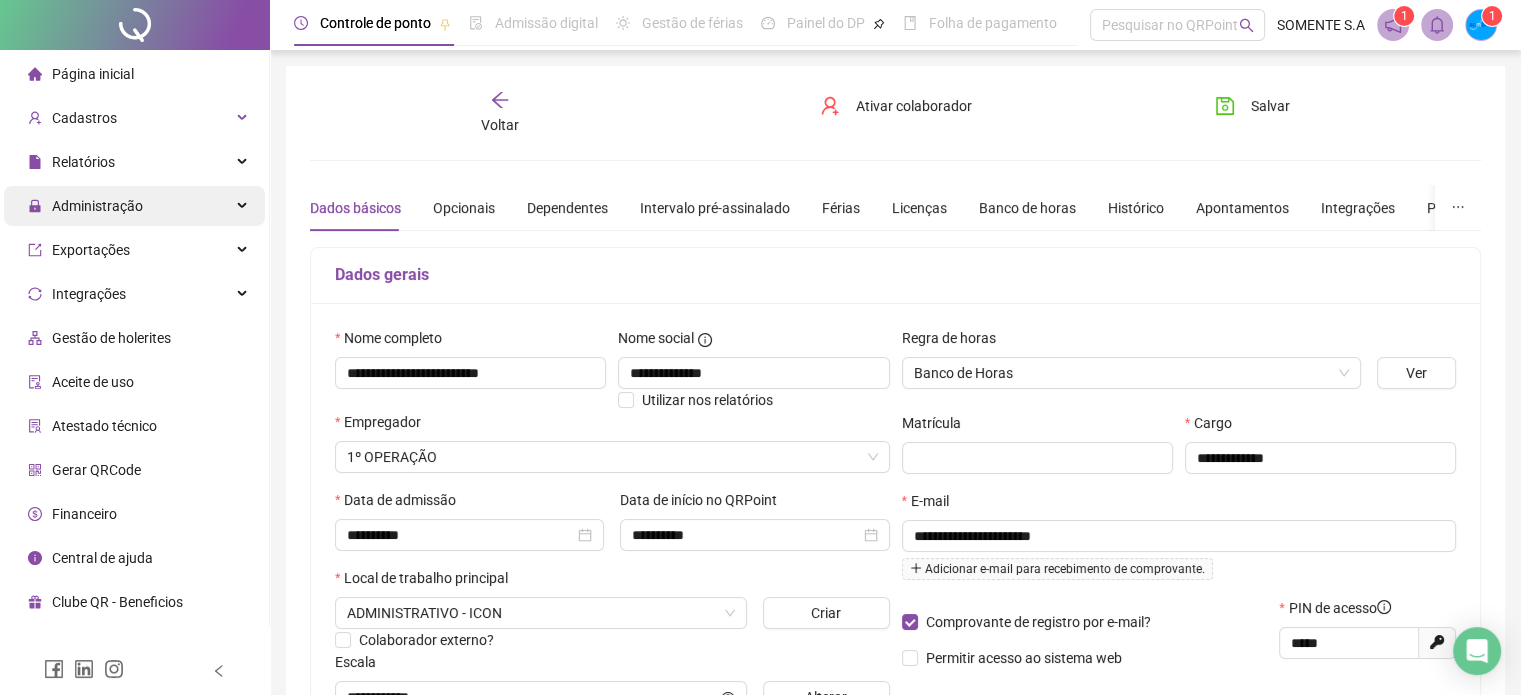 click on "Administração" at bounding box center [97, 206] 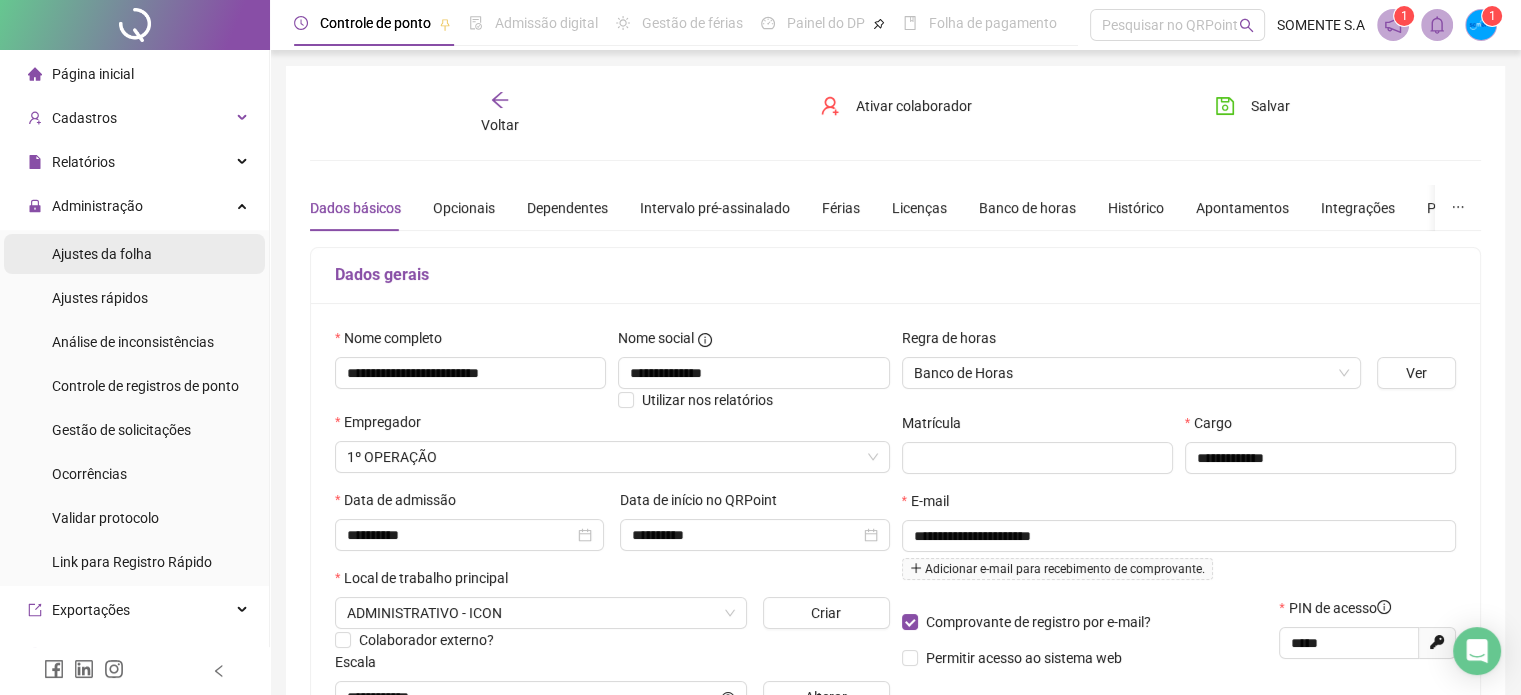 click on "Ajustes da folha" at bounding box center [102, 254] 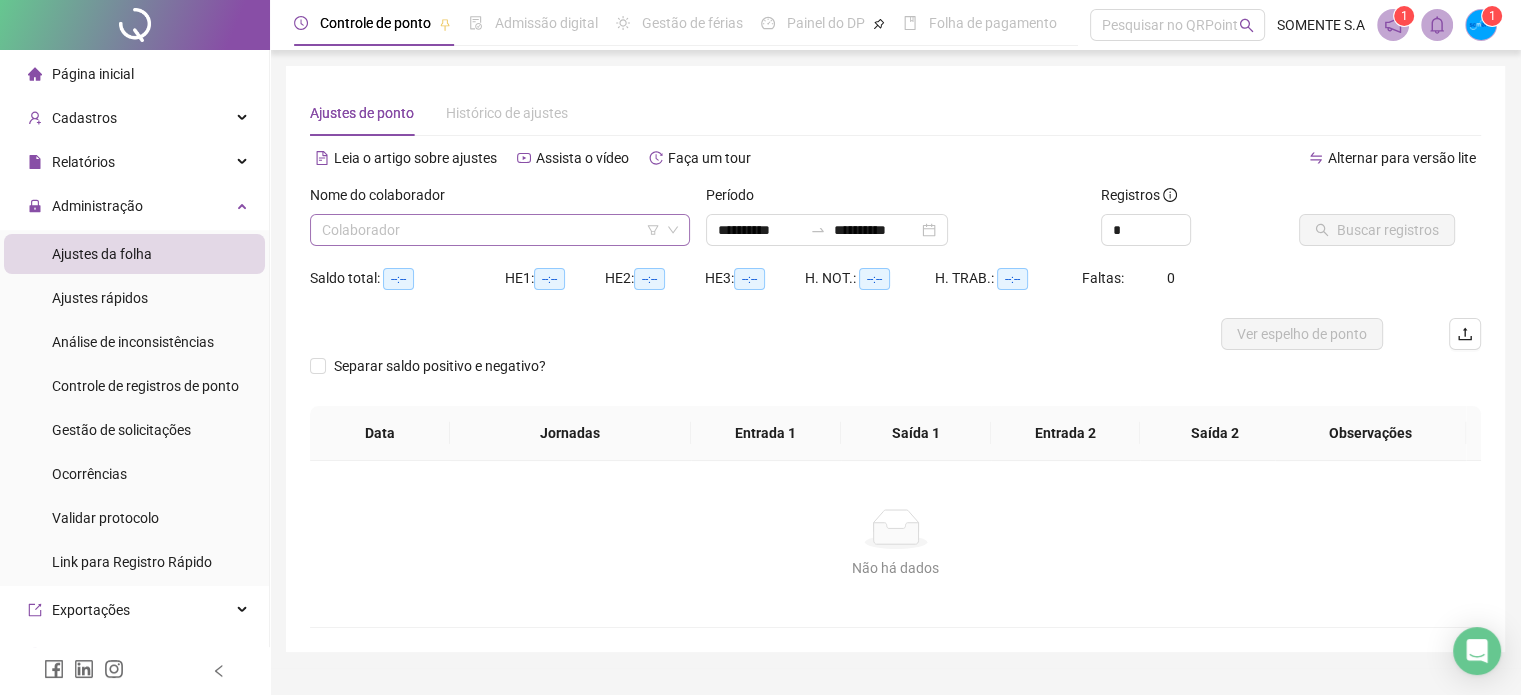 click at bounding box center [491, 230] 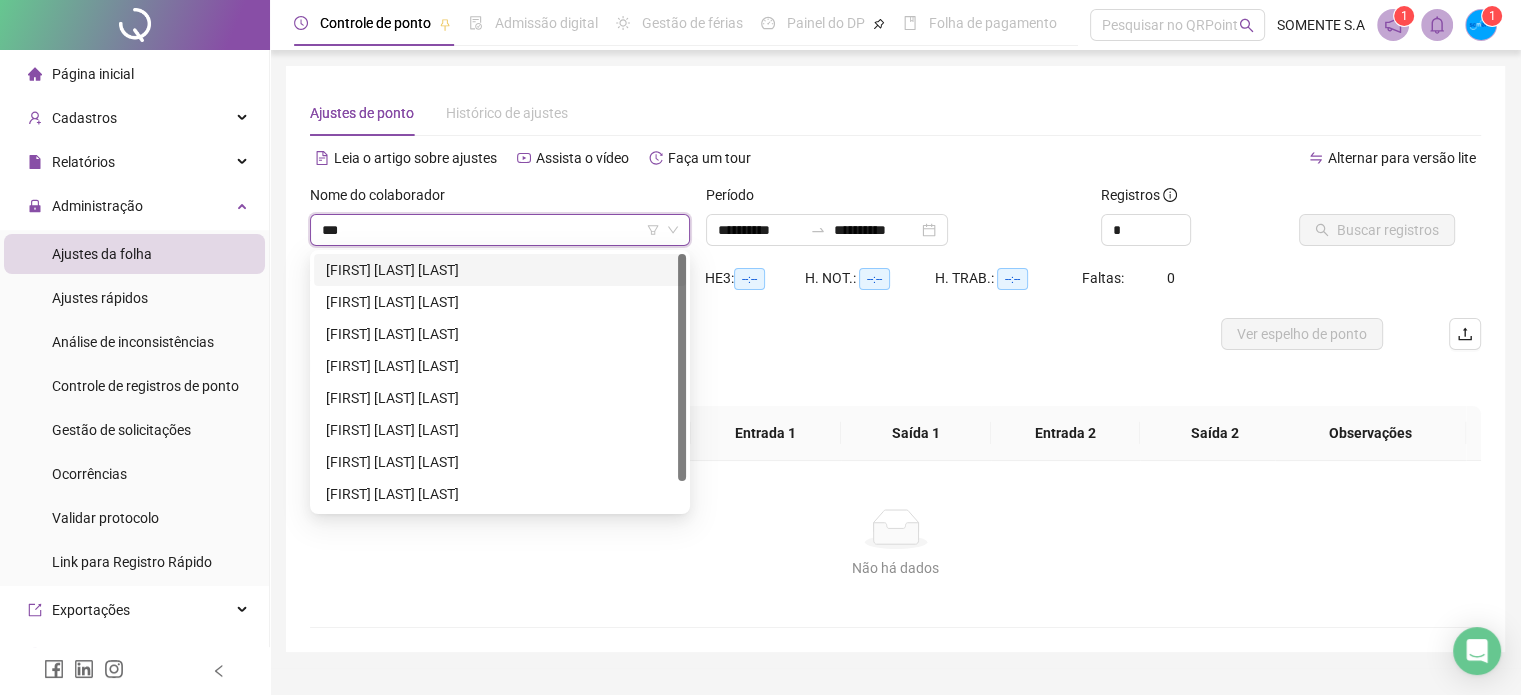 type on "****" 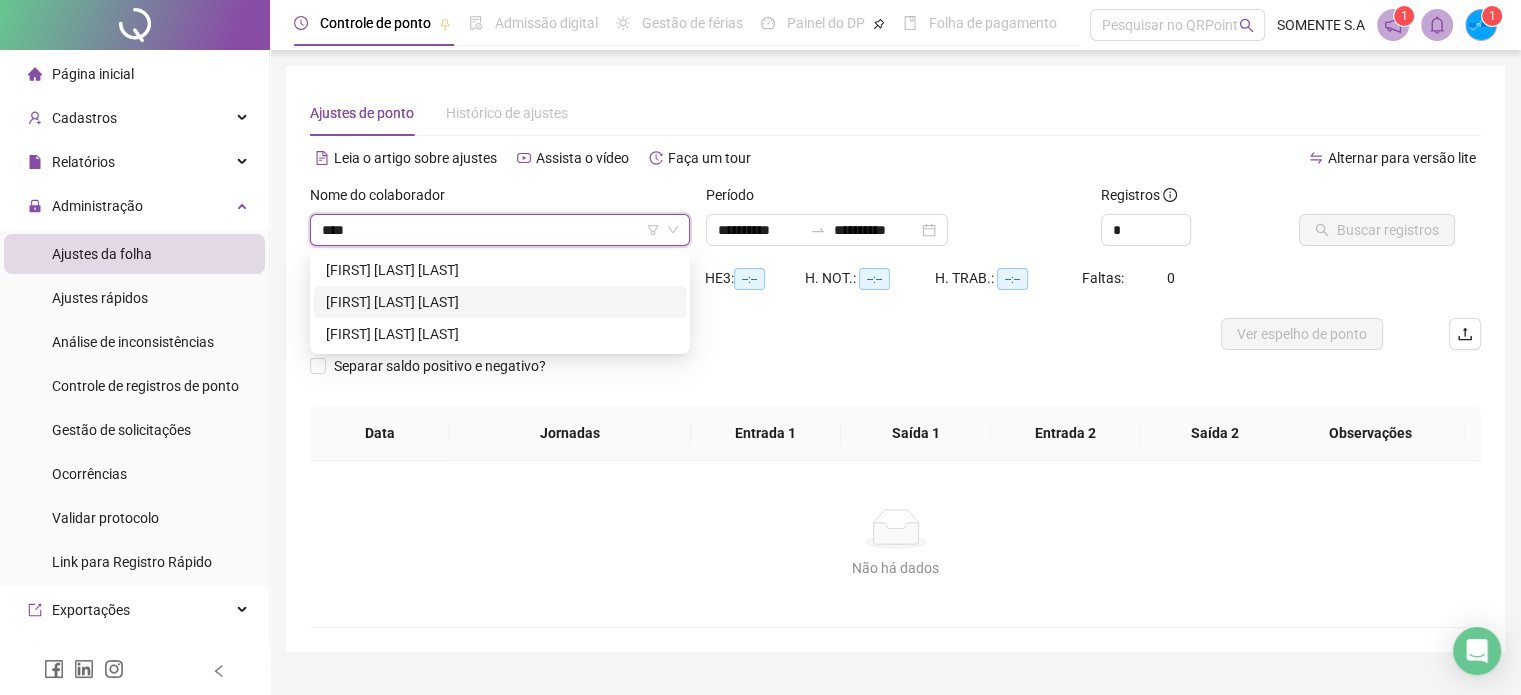 click on "[FIRST] [LAST] [LAST]" at bounding box center [500, 302] 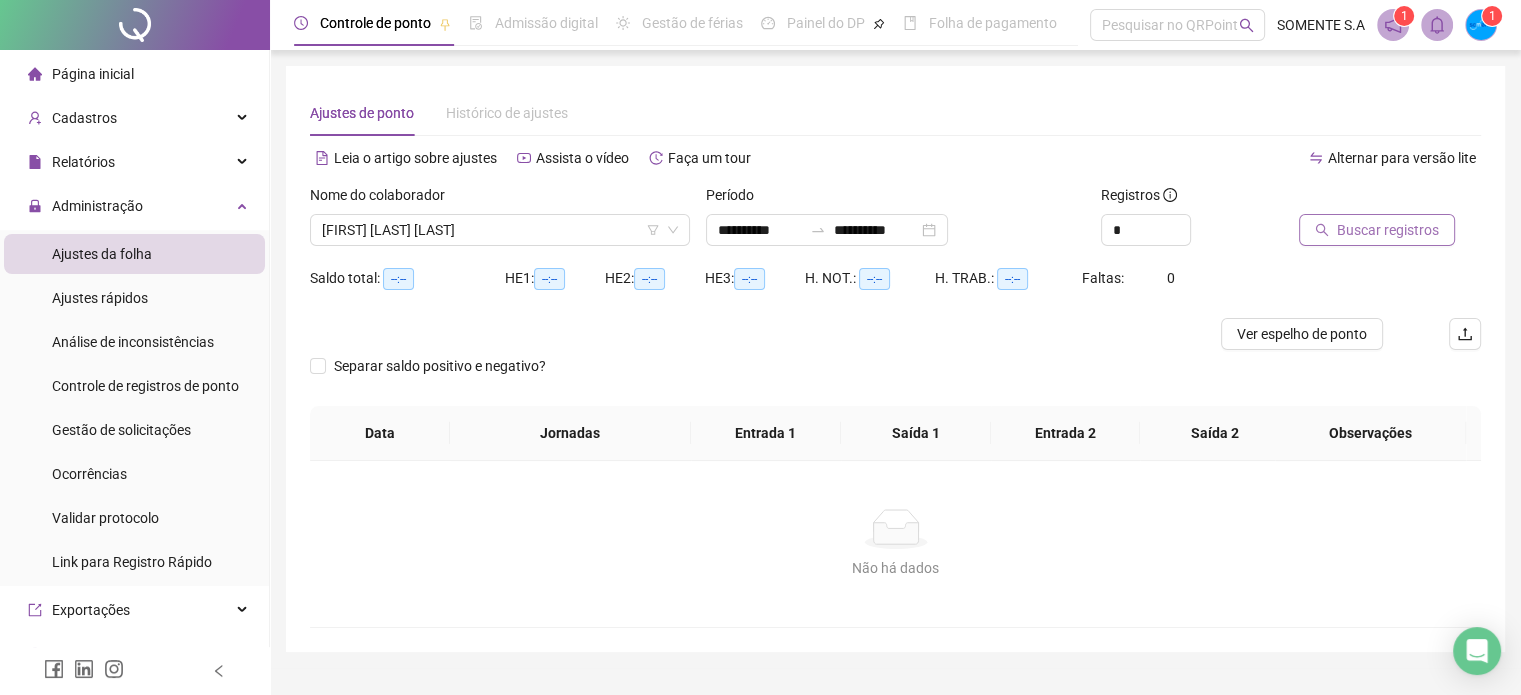 click on "Buscar registros" at bounding box center (1377, 230) 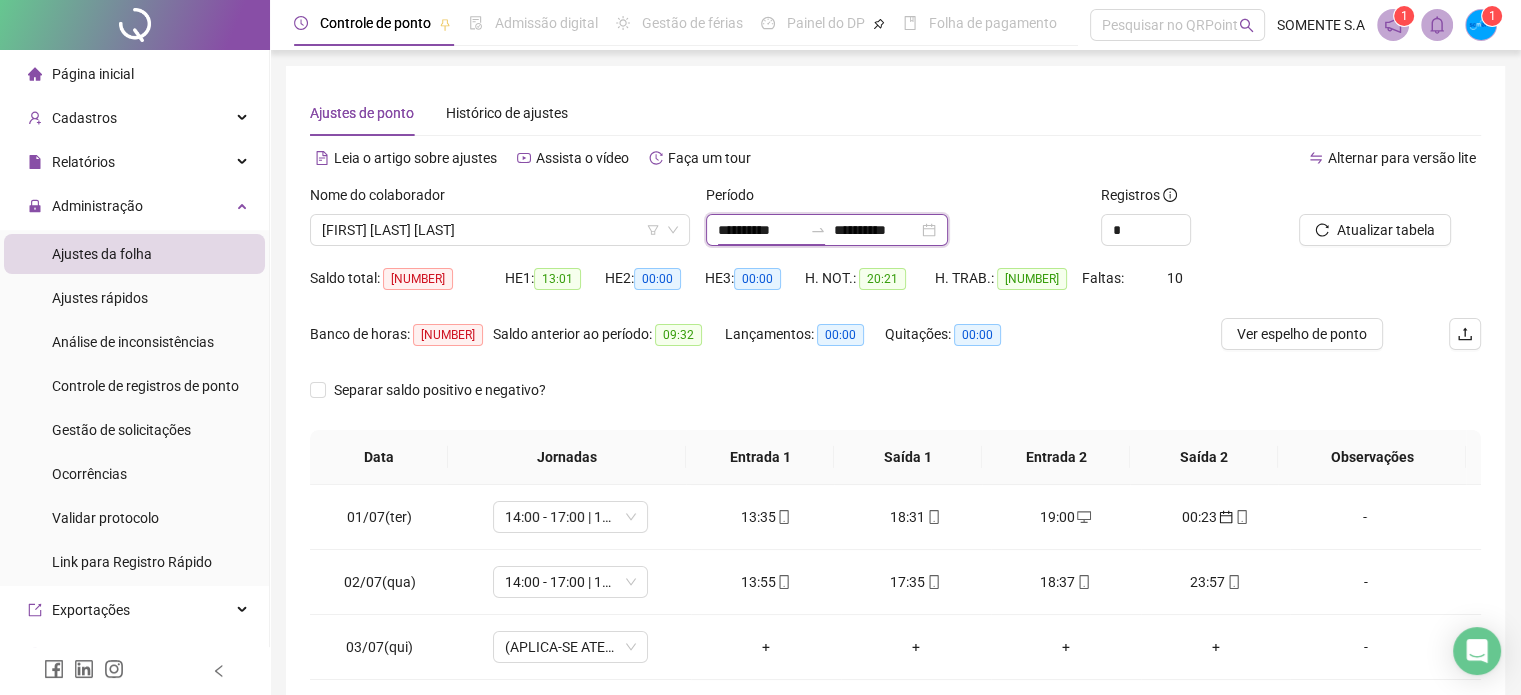 click on "**********" at bounding box center [760, 230] 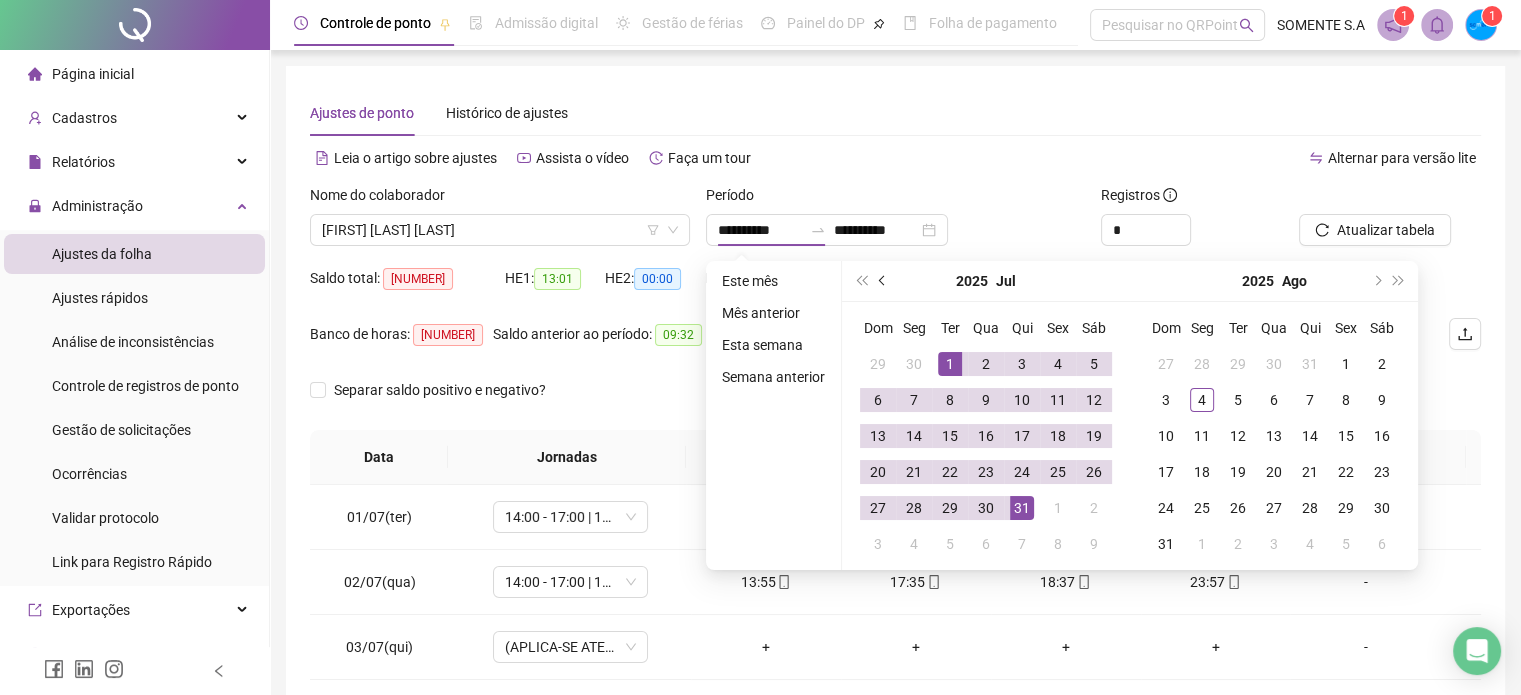 click at bounding box center (884, 281) 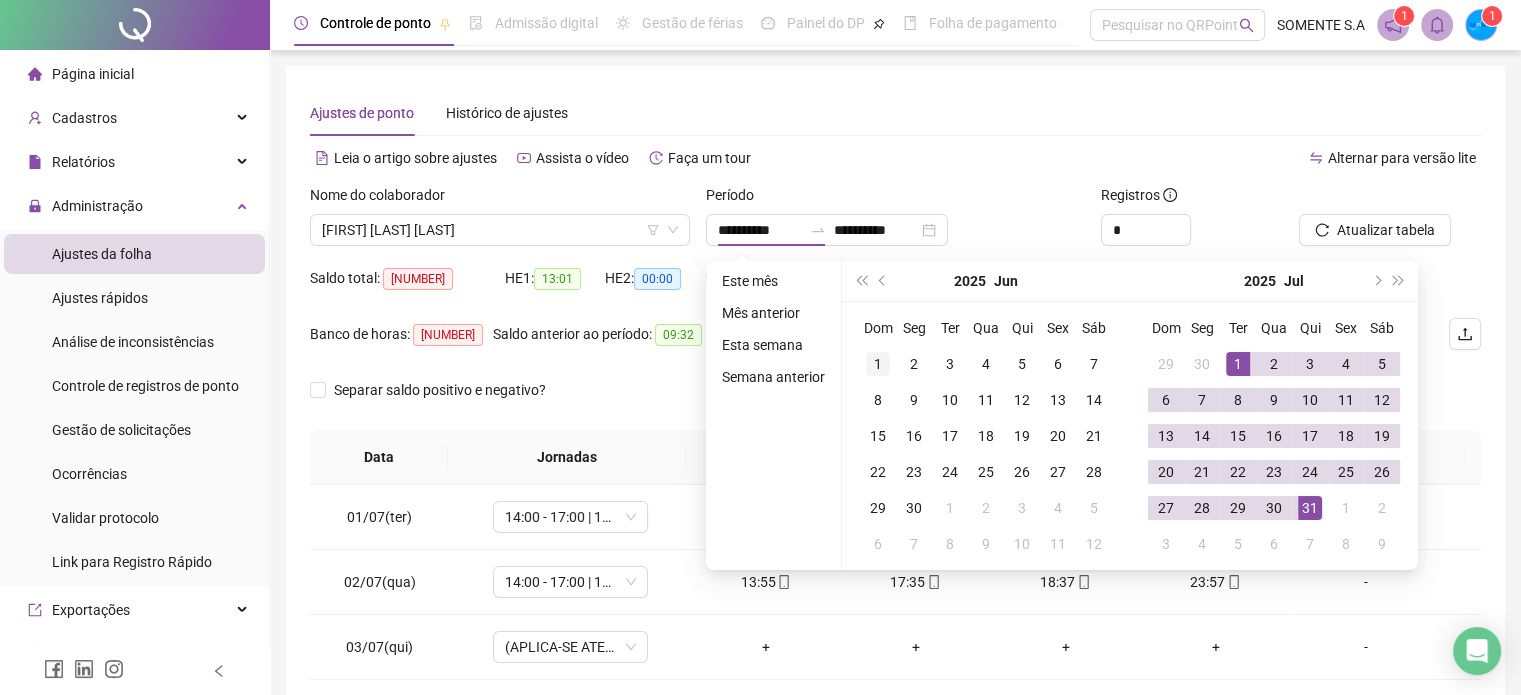 type on "**********" 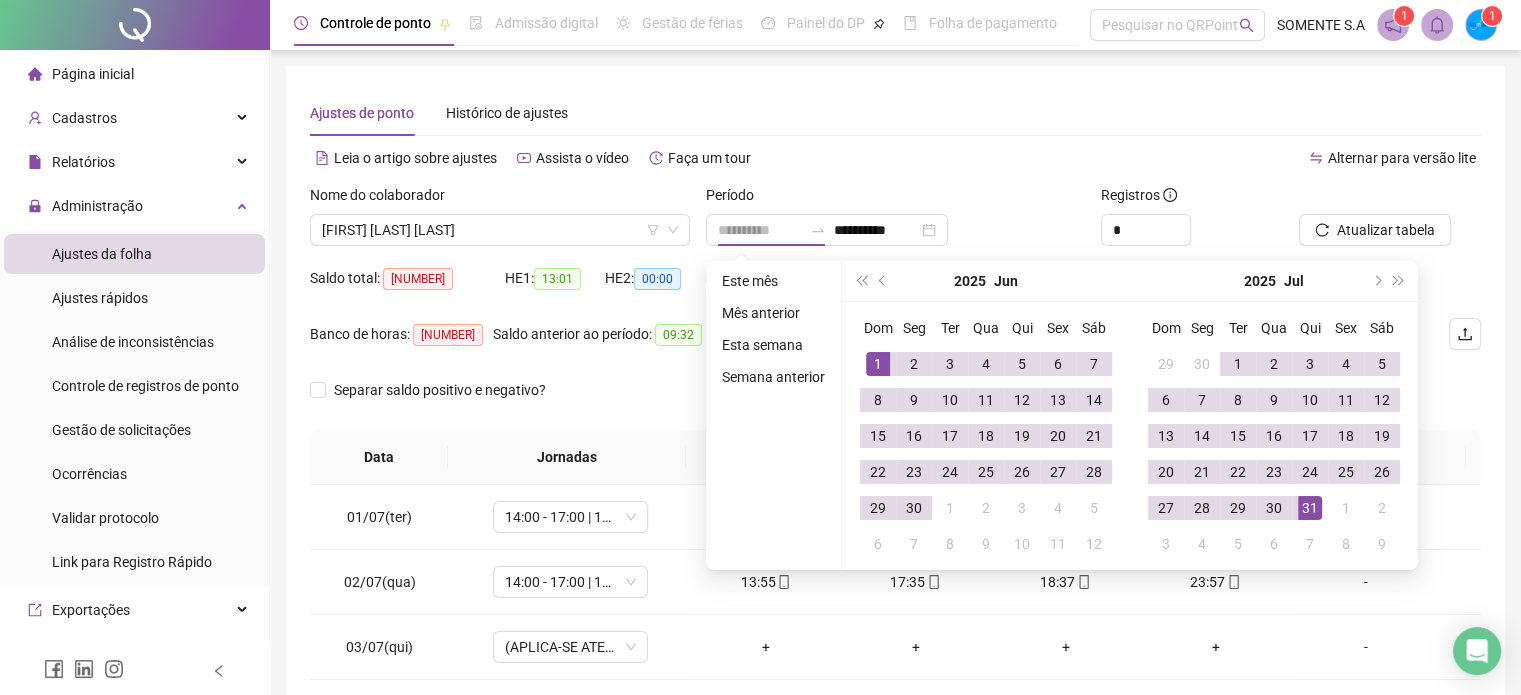 click on "1" at bounding box center (878, 364) 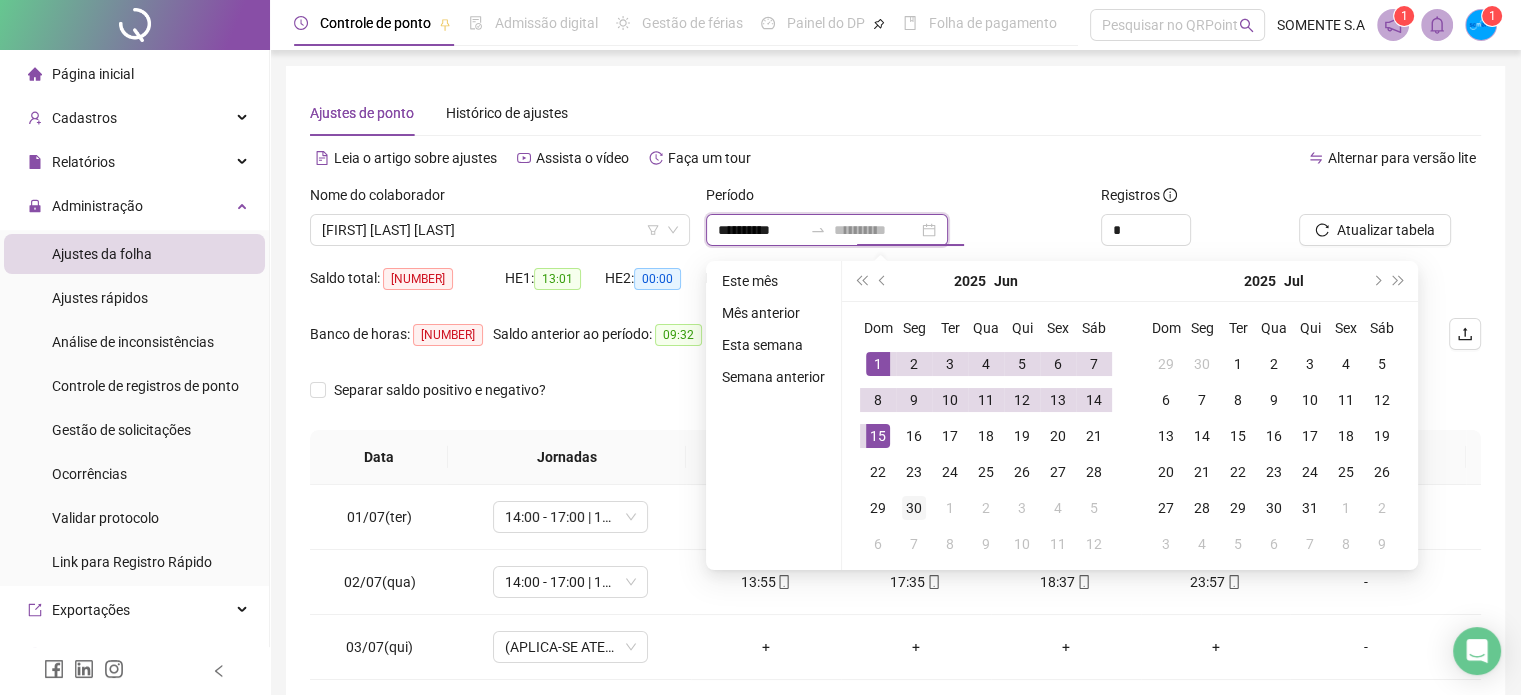 type on "**********" 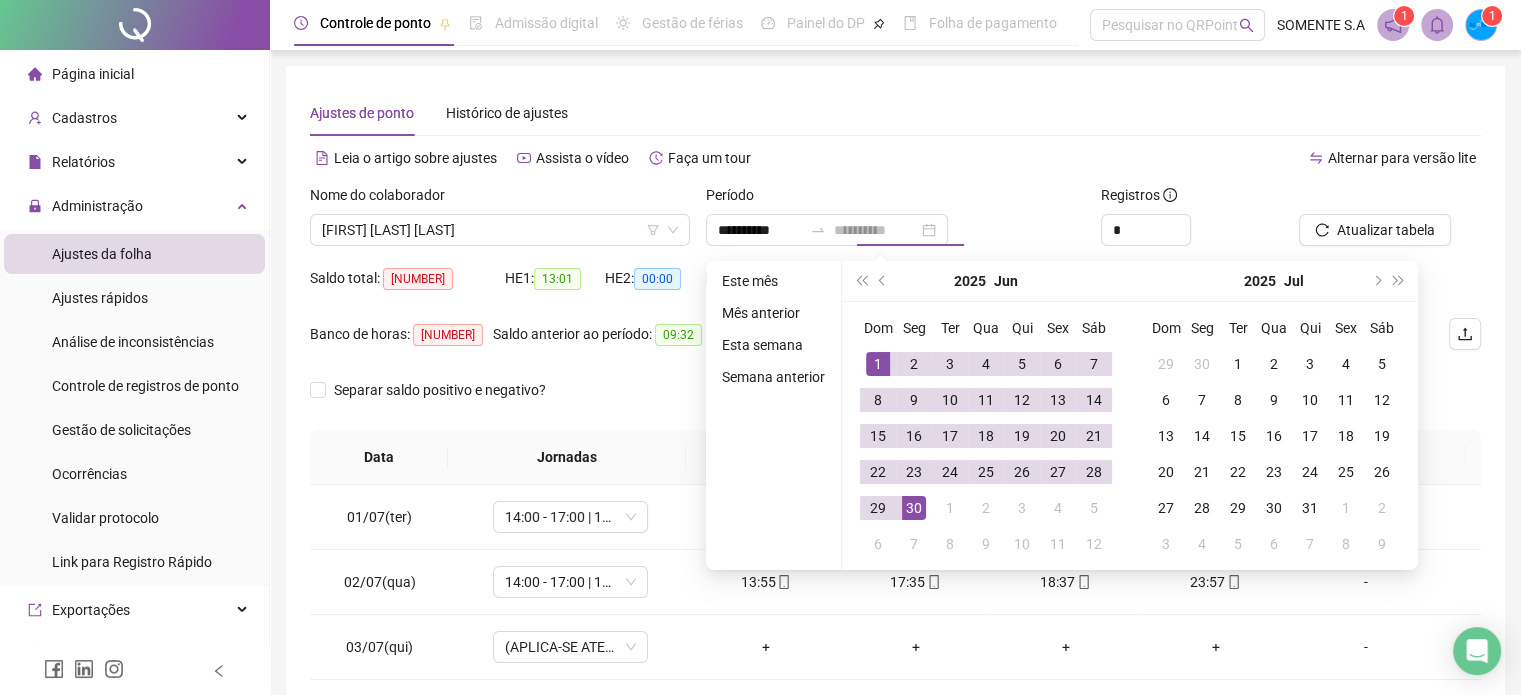 click on "30" at bounding box center [914, 508] 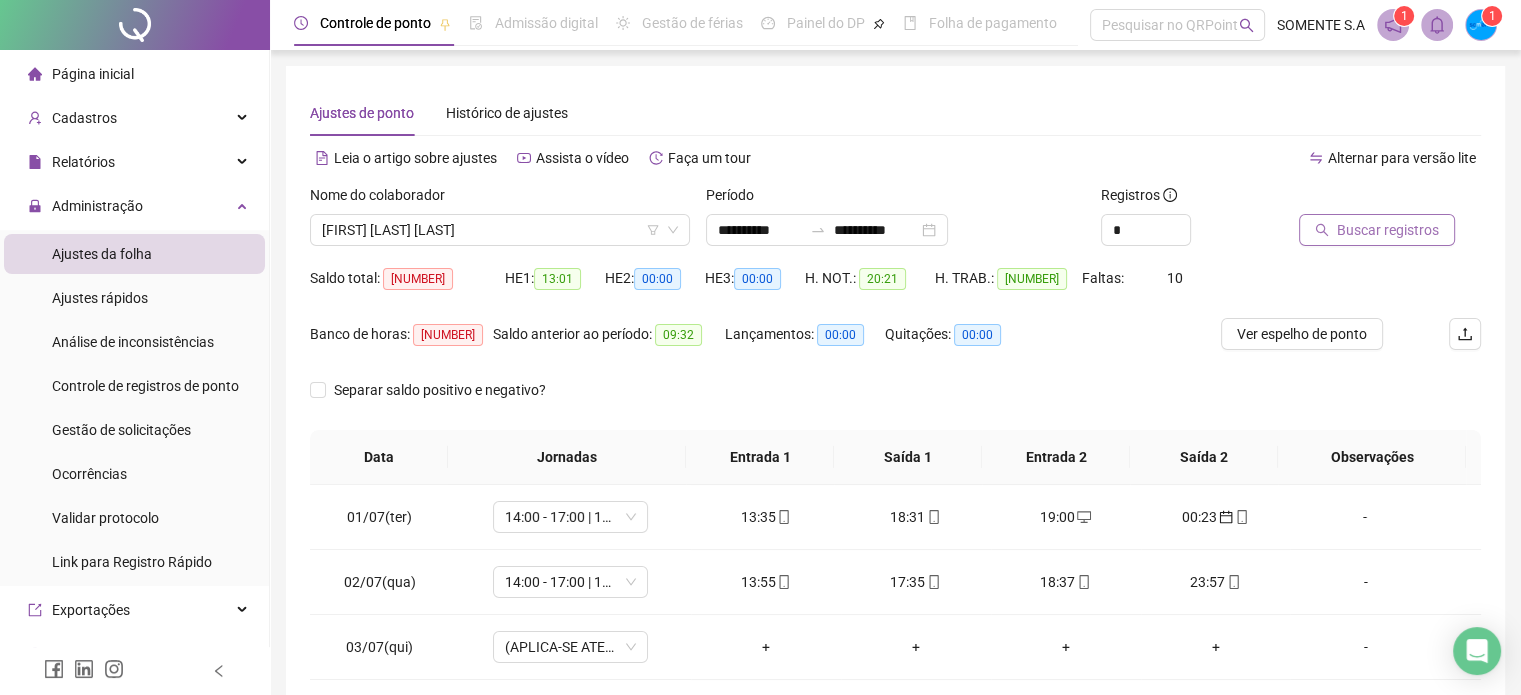 click on "Buscar registros" at bounding box center (1377, 230) 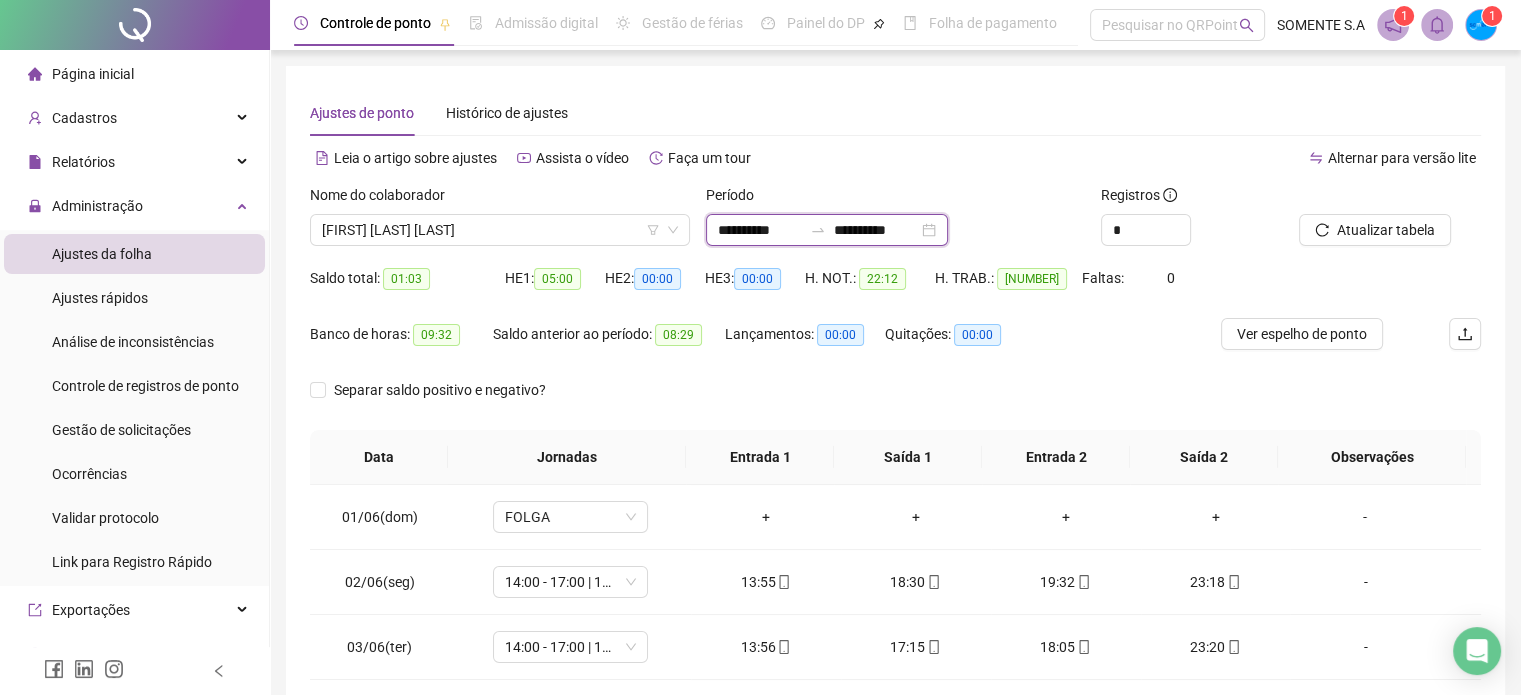 click on "**********" at bounding box center [760, 230] 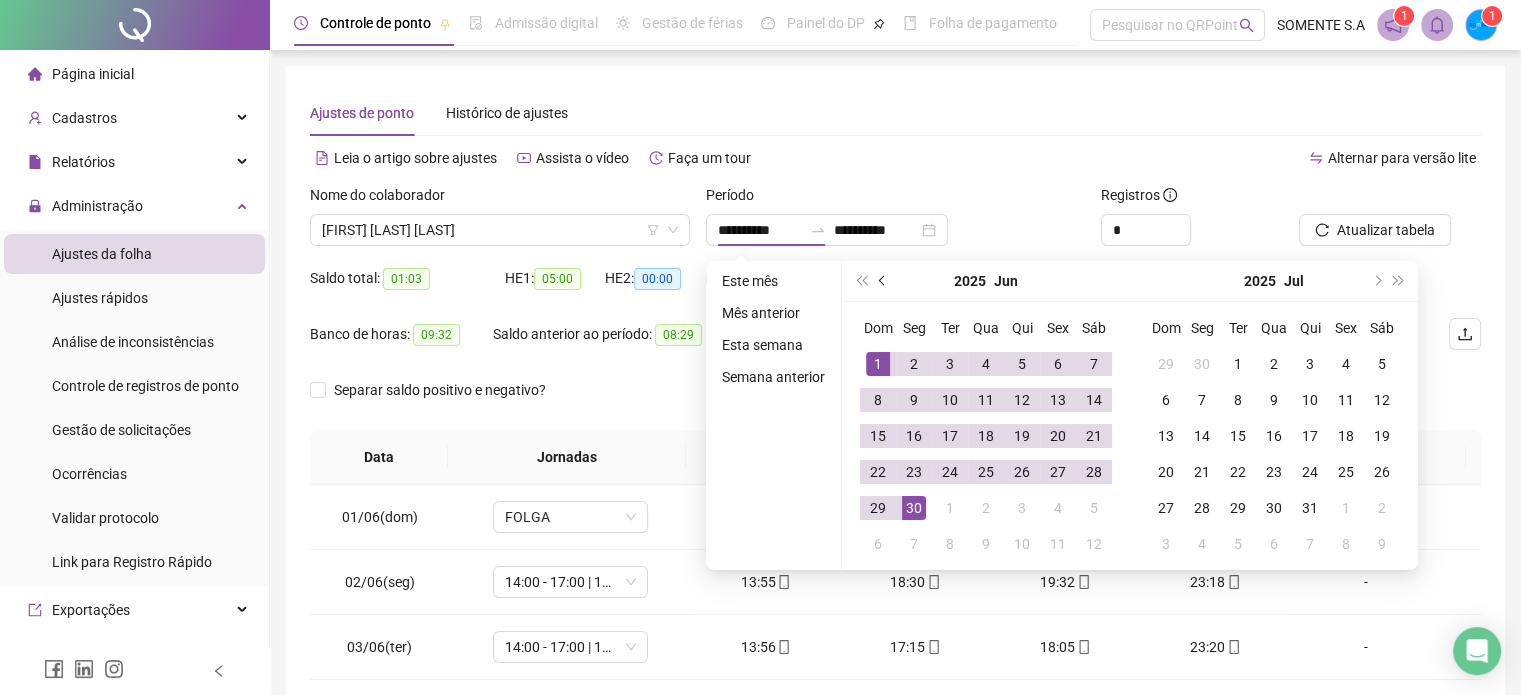 click at bounding box center [883, 281] 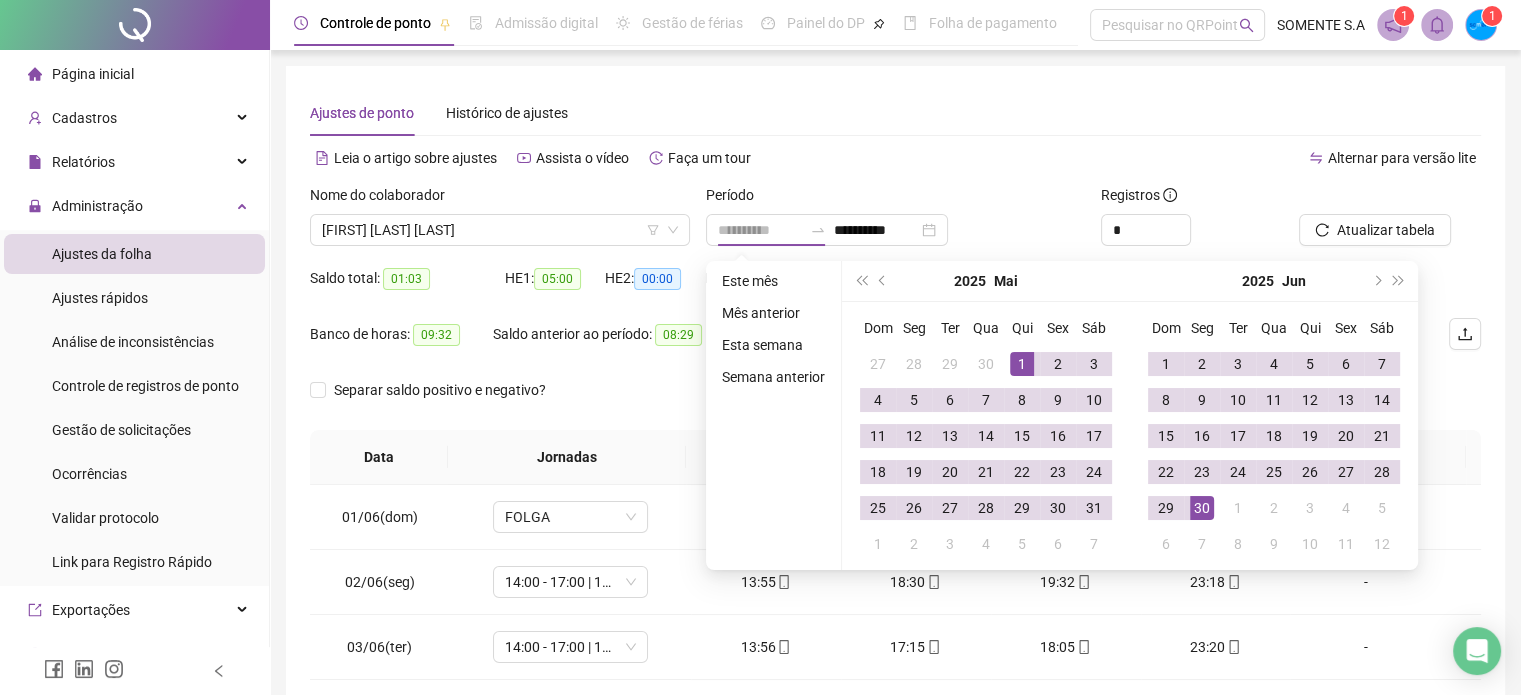 type on "**********" 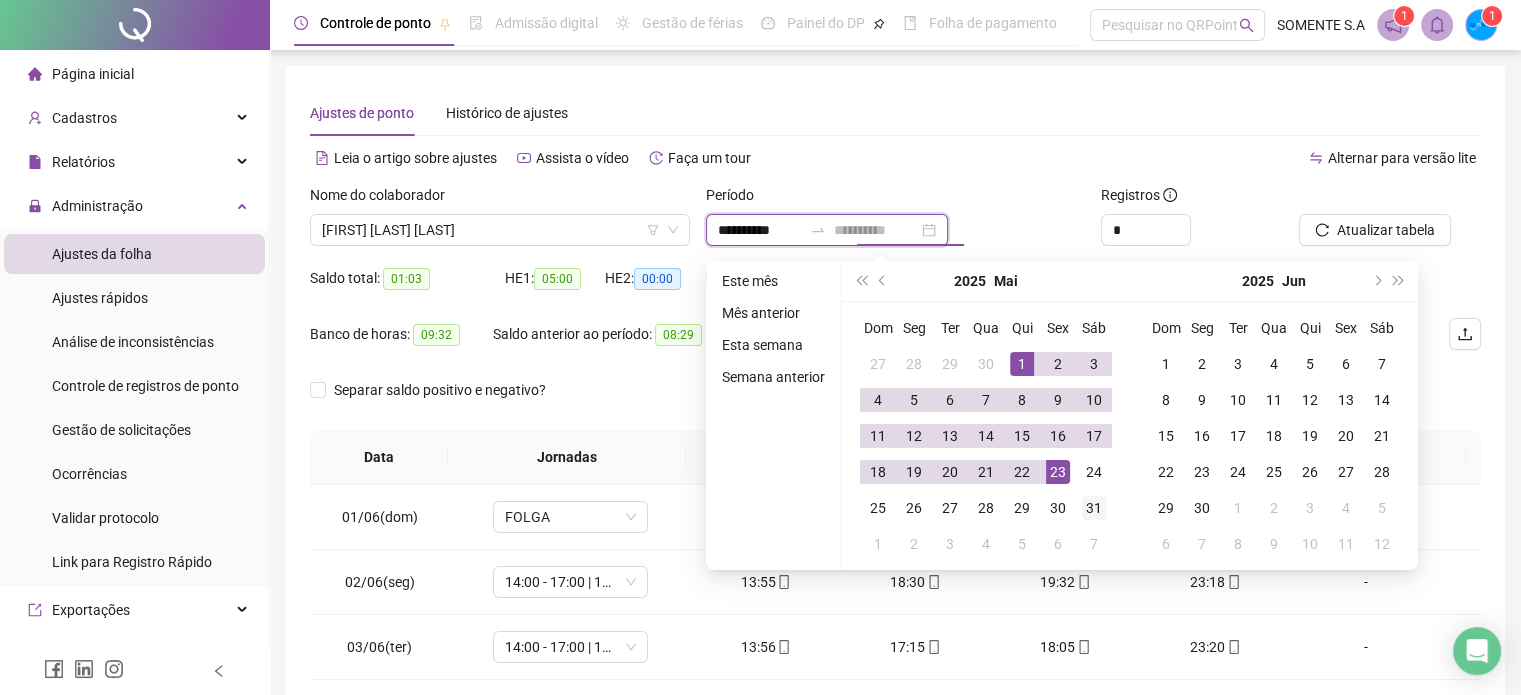 type on "**********" 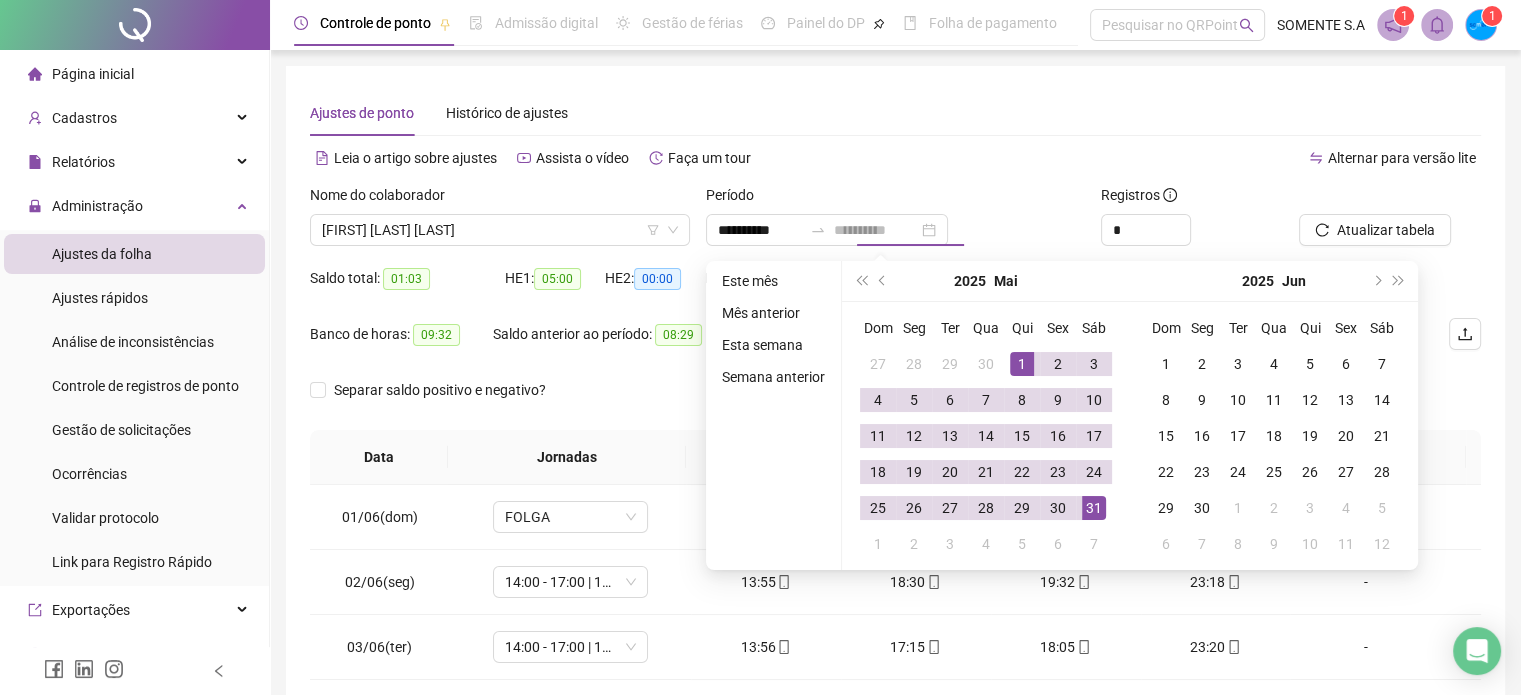 click on "31" at bounding box center (1094, 508) 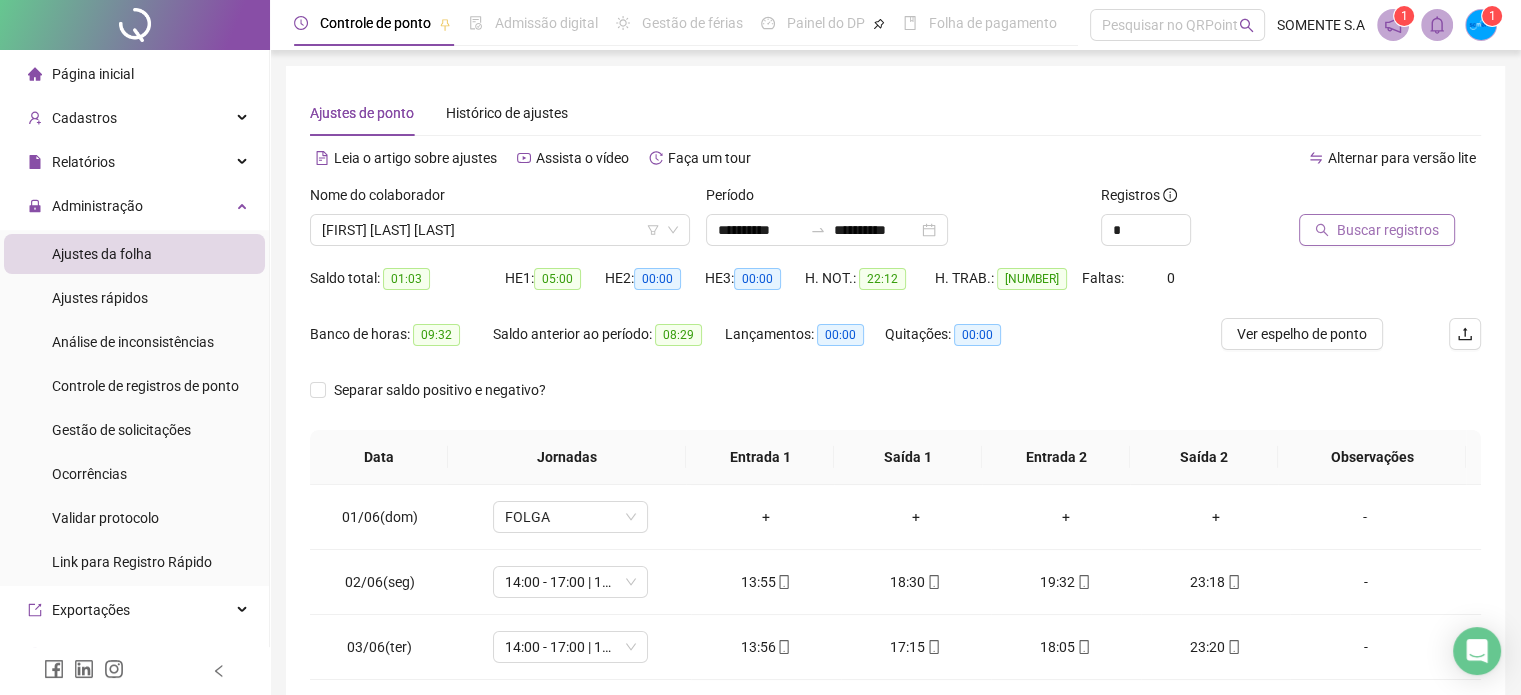 click on "Buscar registros" at bounding box center [1388, 230] 